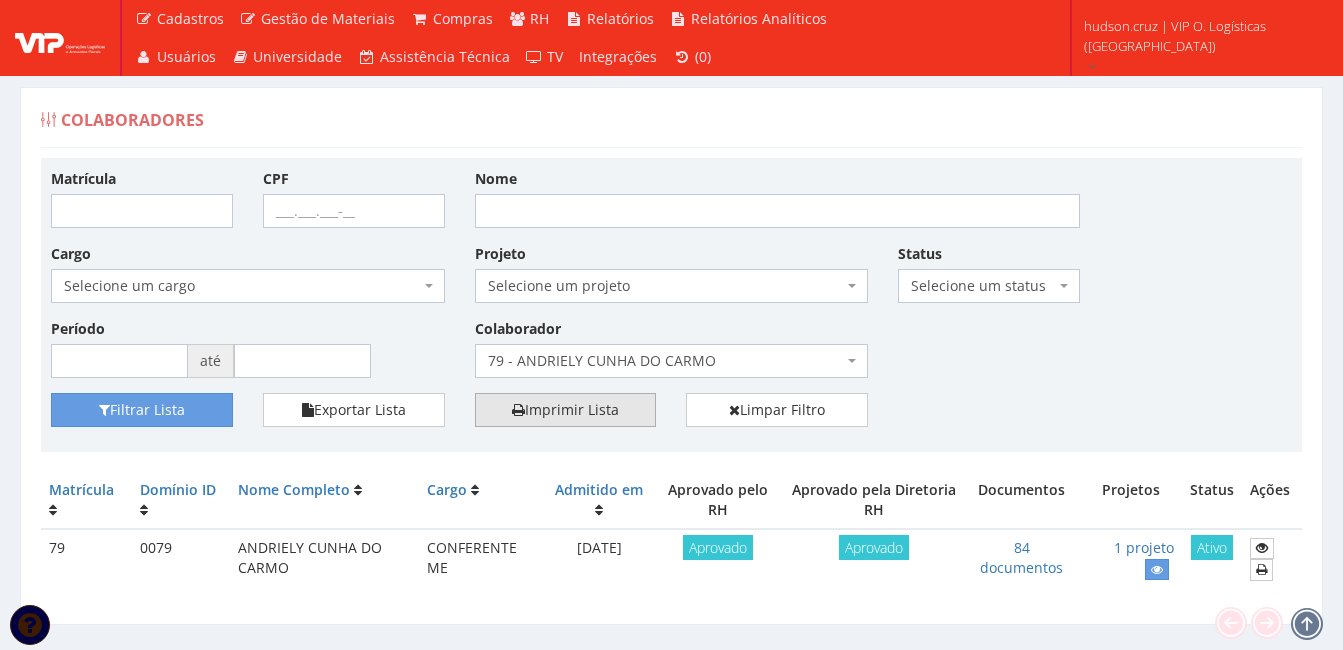 scroll, scrollTop: 0, scrollLeft: 0, axis: both 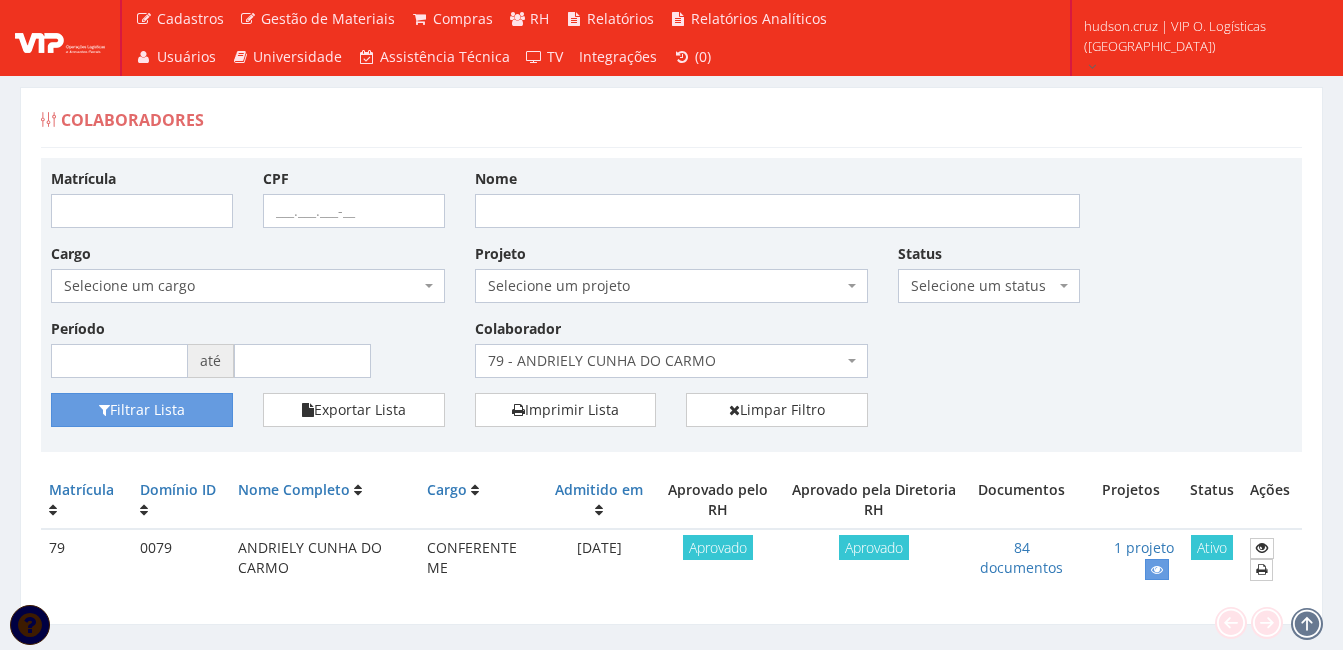 click on "79 - ANDRIELY CUNHA DO CARMO" at bounding box center (672, 361) 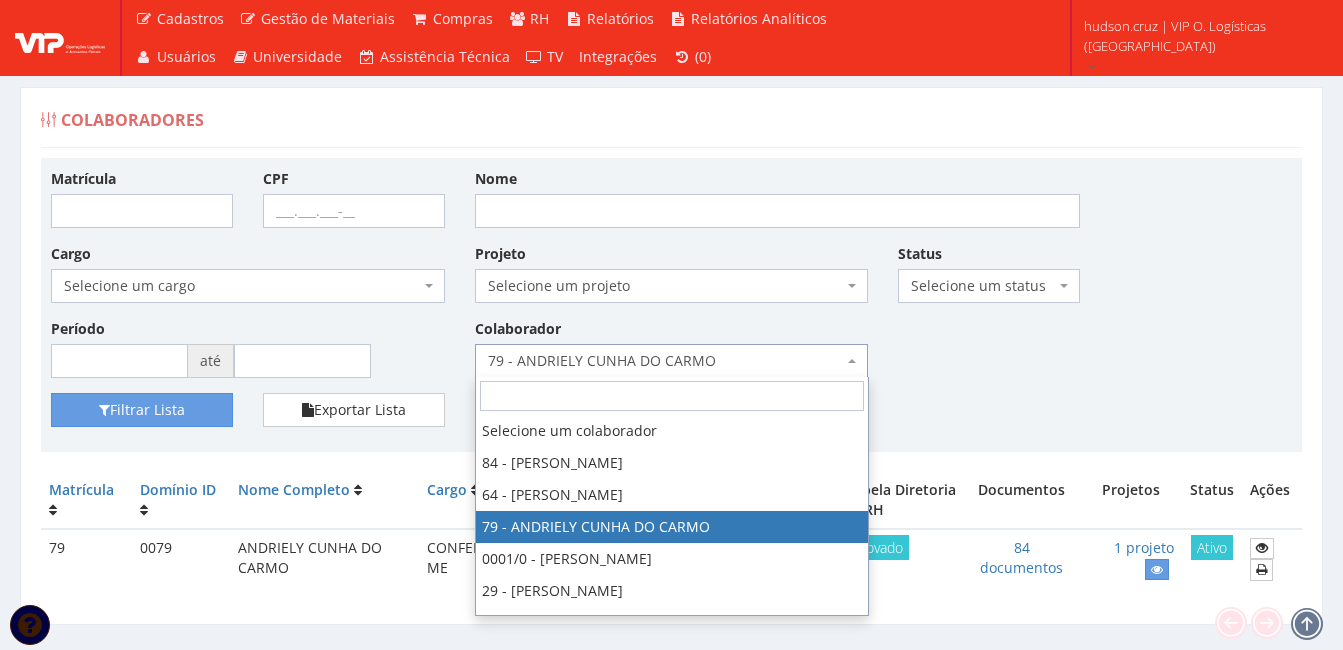 click on "79 - ANDRIELY CUNHA DO CARMO" at bounding box center (666, 361) 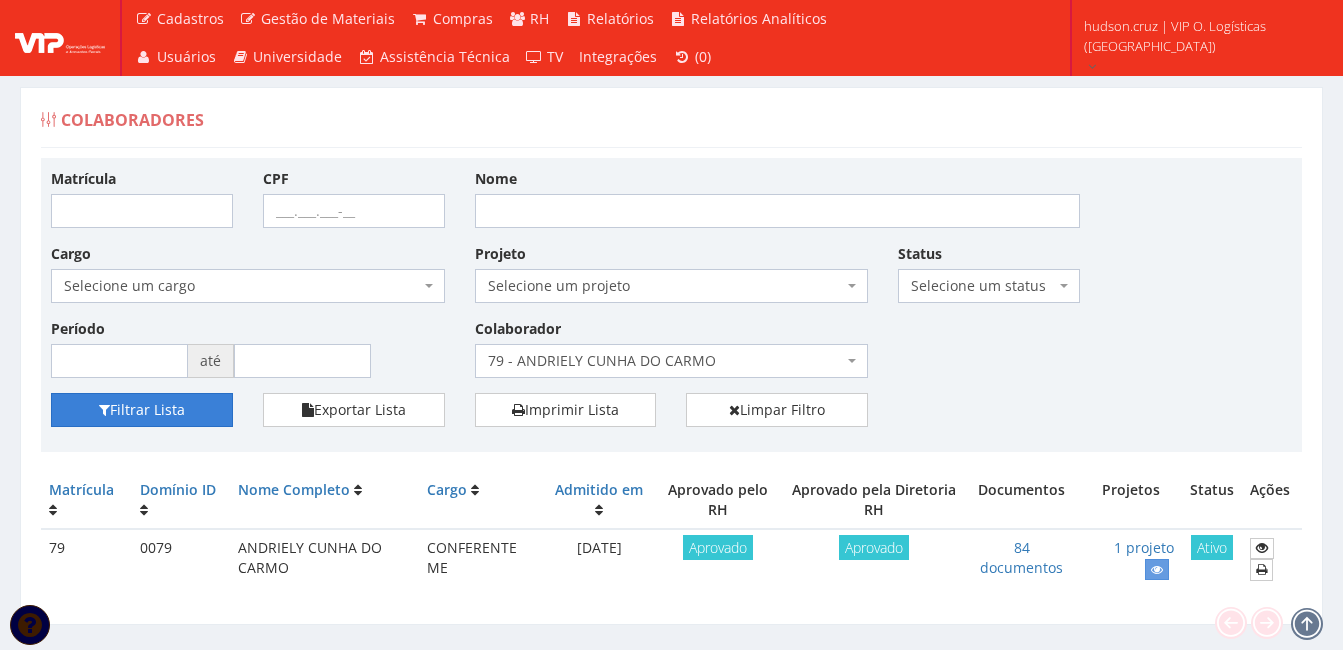 click on "Filtrar Lista" at bounding box center (142, 410) 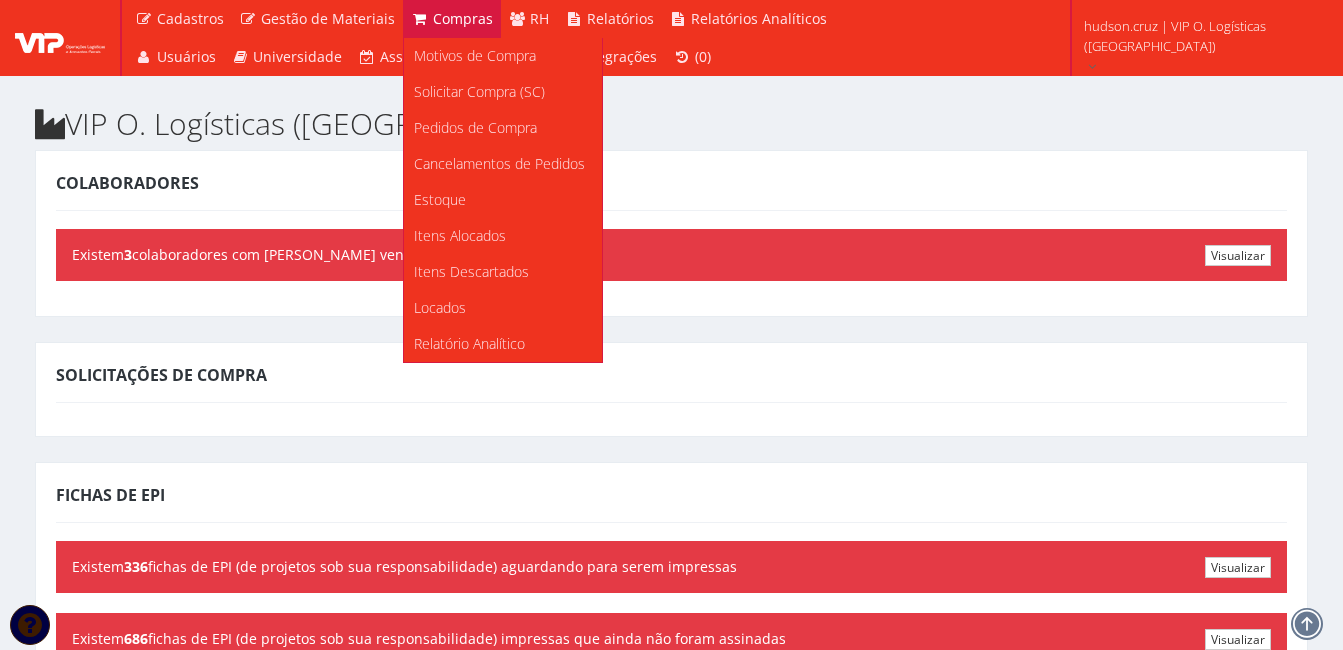 scroll, scrollTop: 0, scrollLeft: 0, axis: both 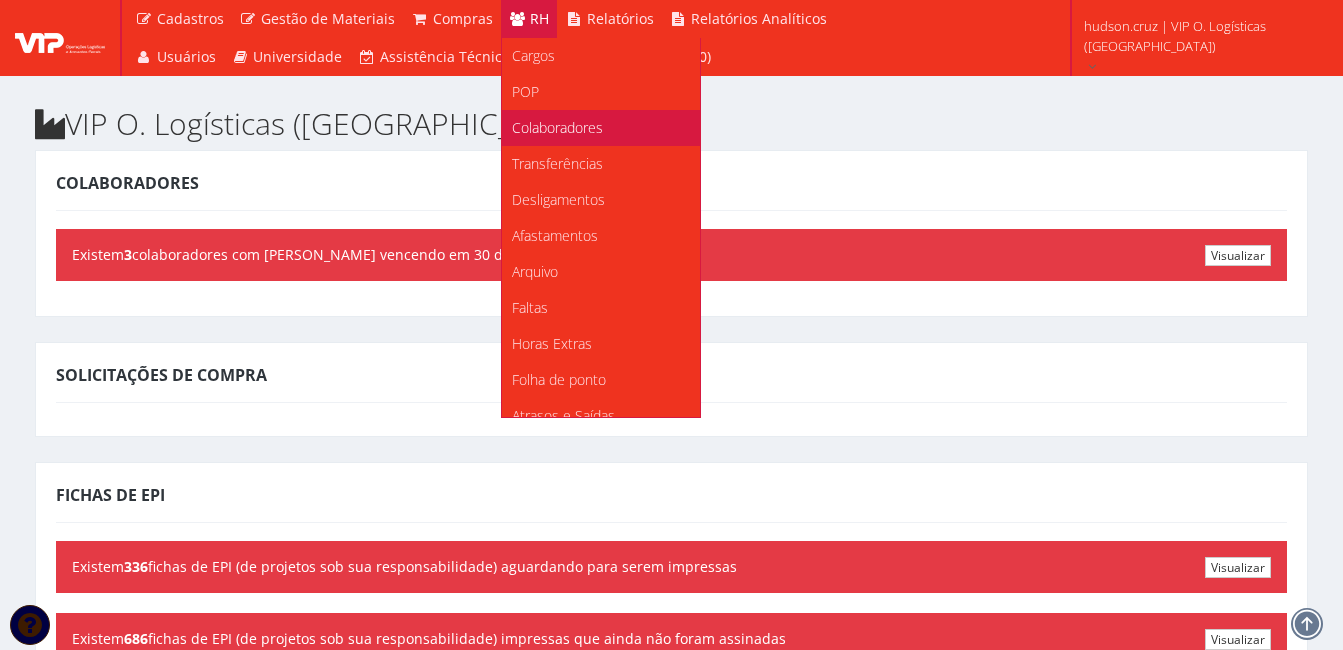 click on "Colaboradores" at bounding box center (557, 127) 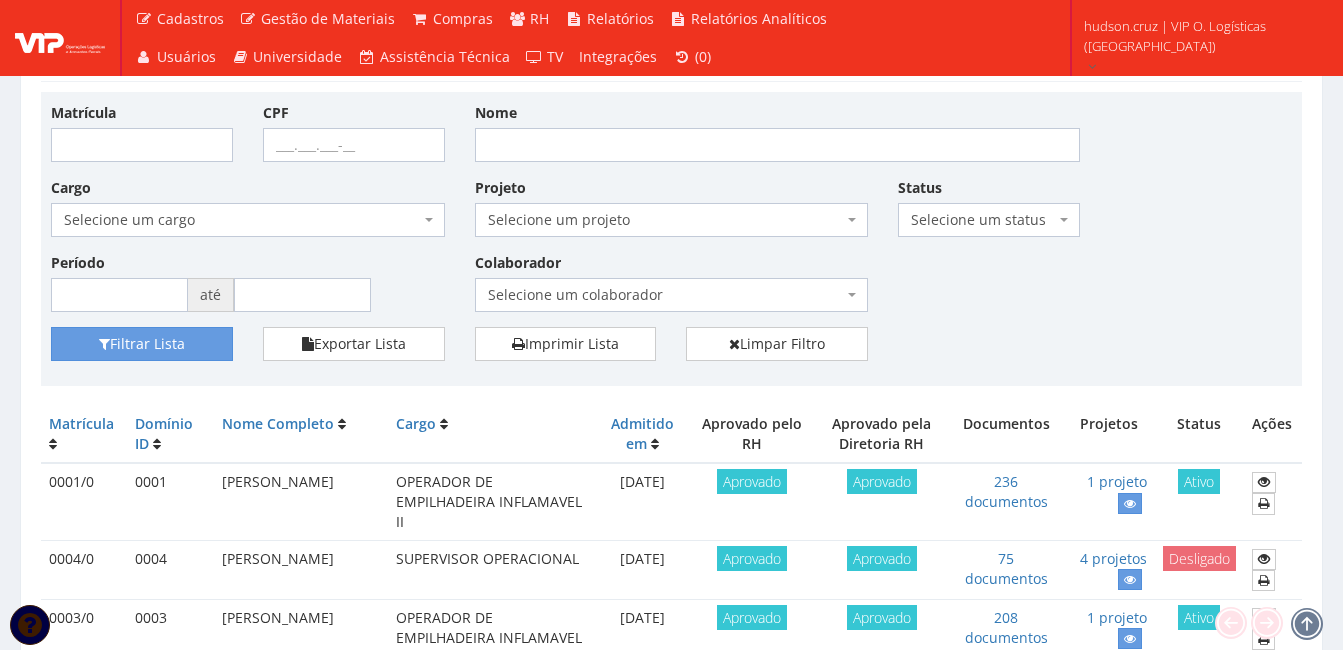 scroll, scrollTop: 100, scrollLeft: 0, axis: vertical 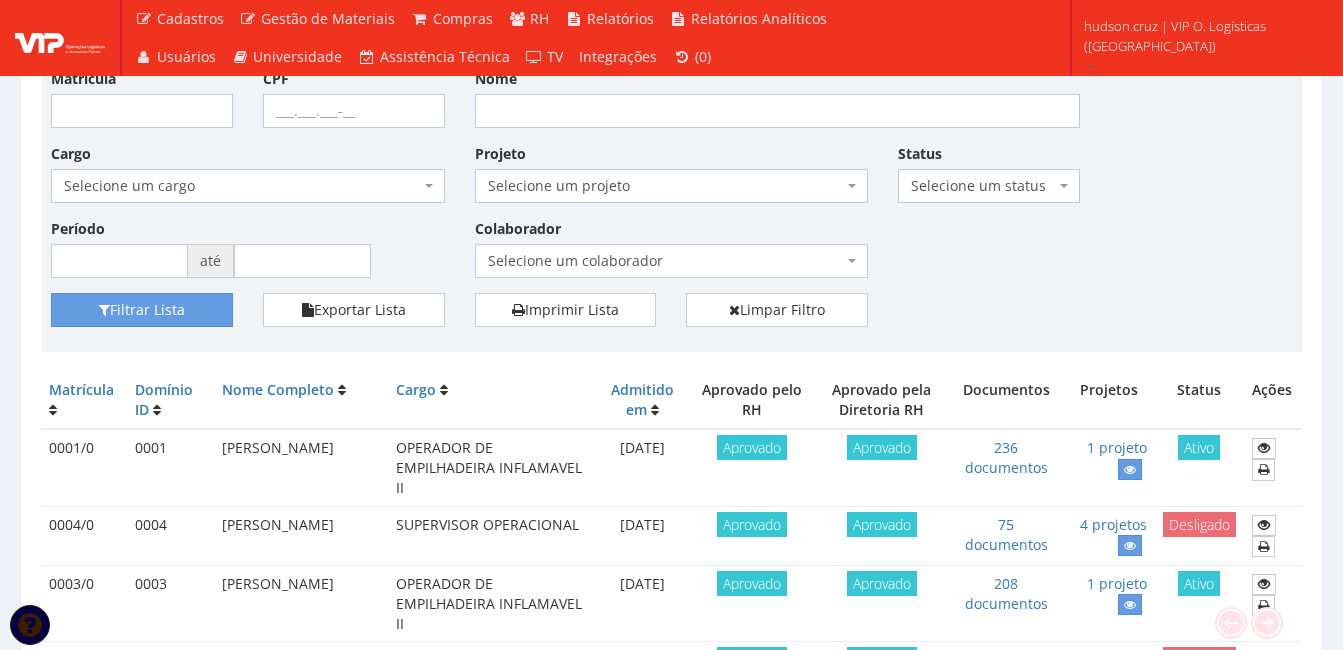 click on "Selecione um colaborador" at bounding box center [666, 261] 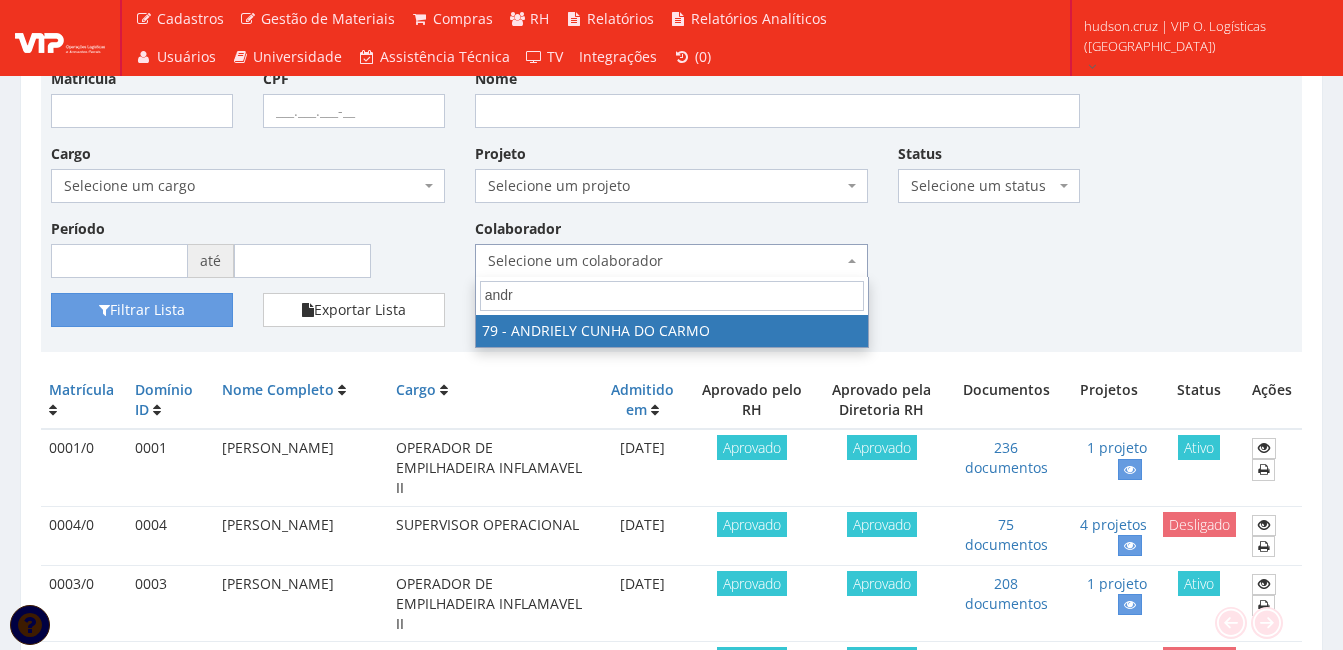 type on "andr" 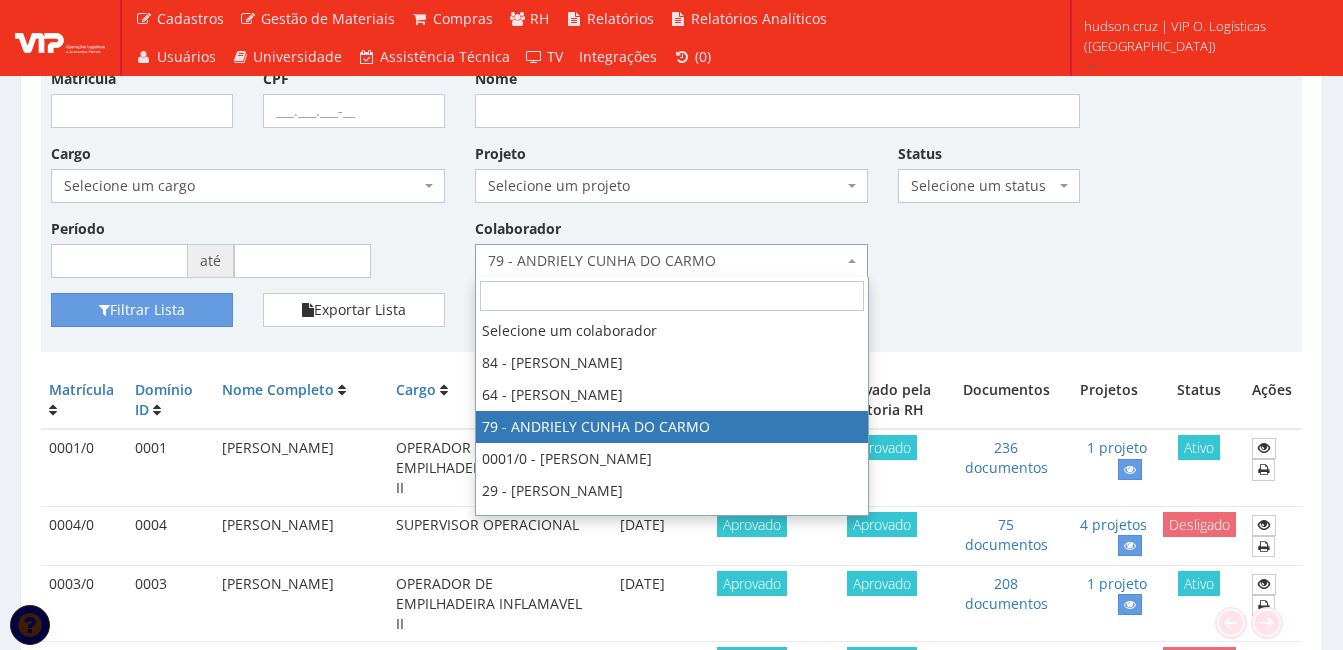 click at bounding box center (852, 261) 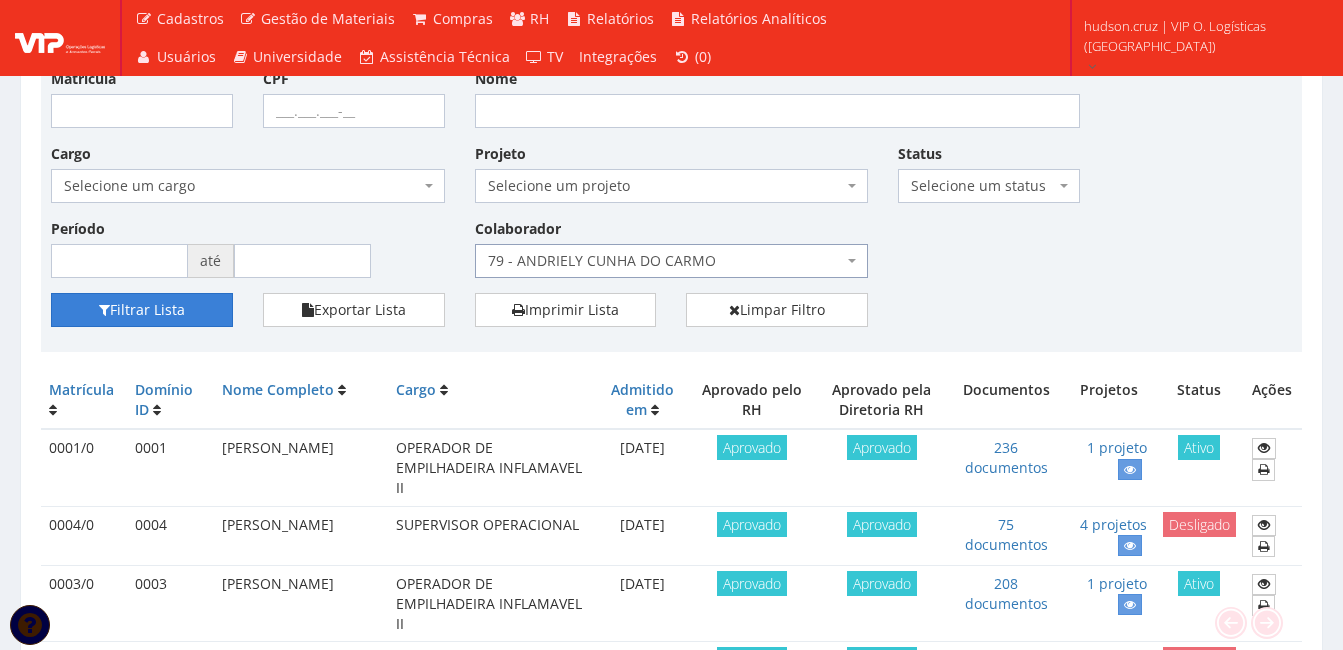 click on "Filtrar Lista" at bounding box center (142, 310) 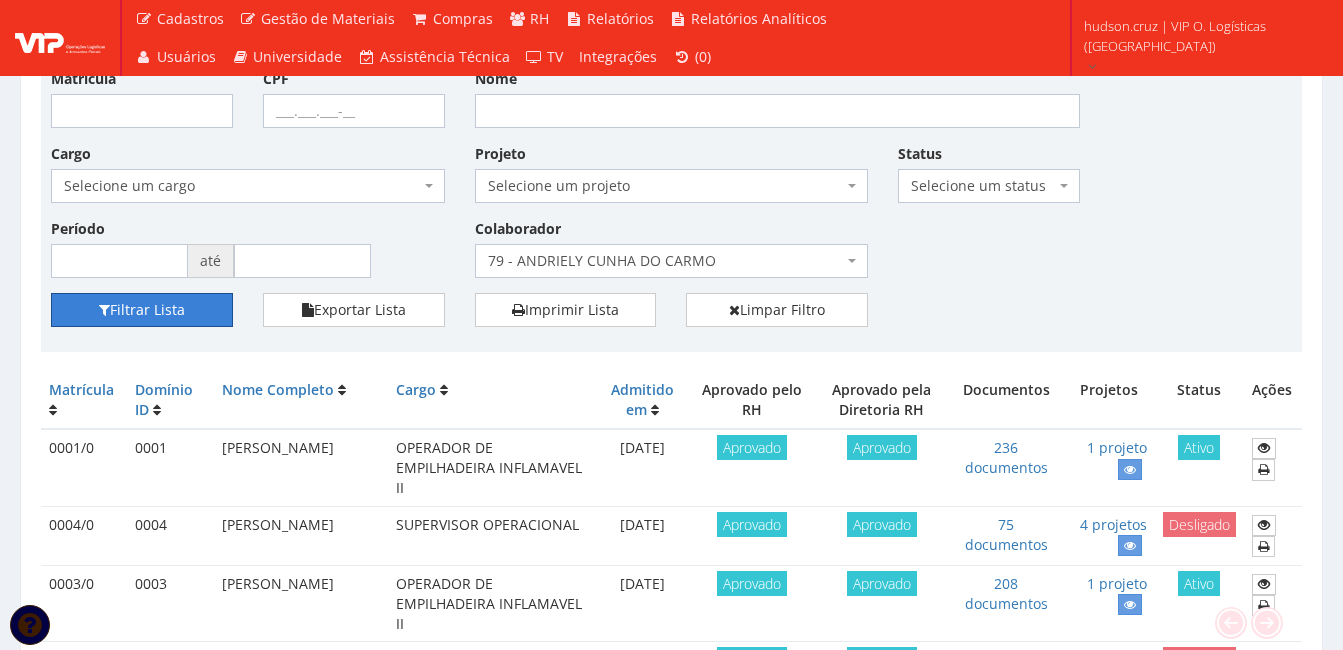 type 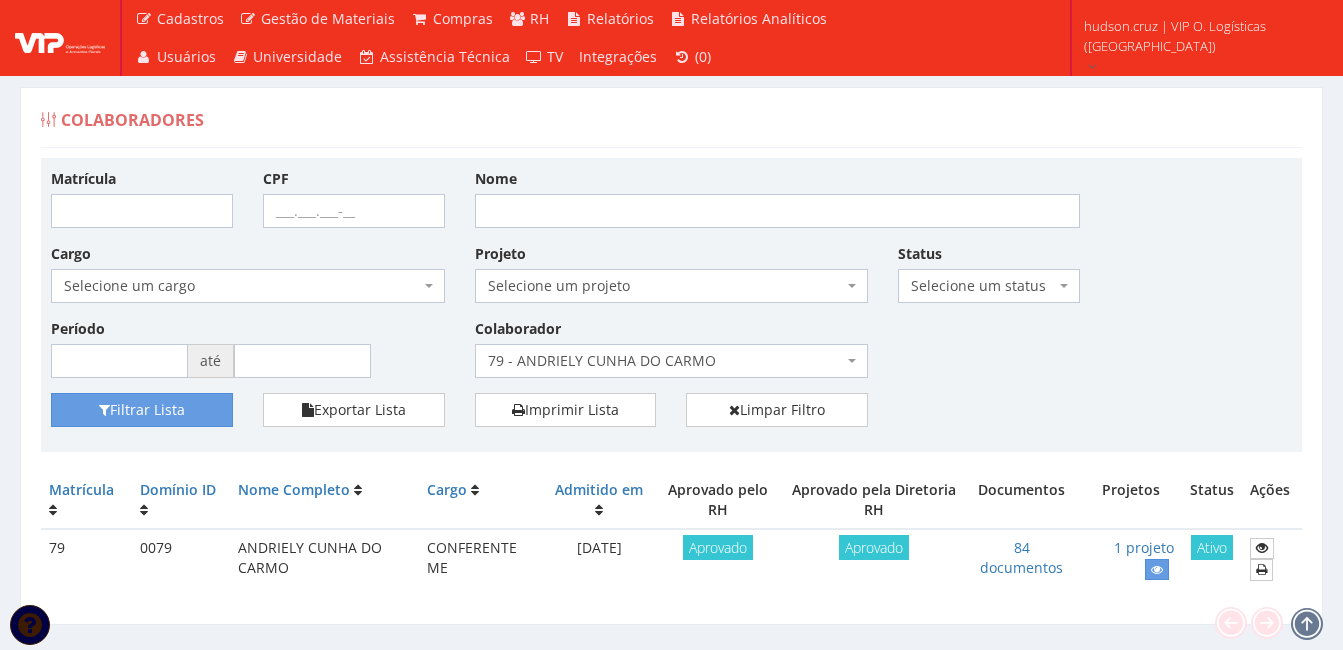 scroll, scrollTop: 0, scrollLeft: 0, axis: both 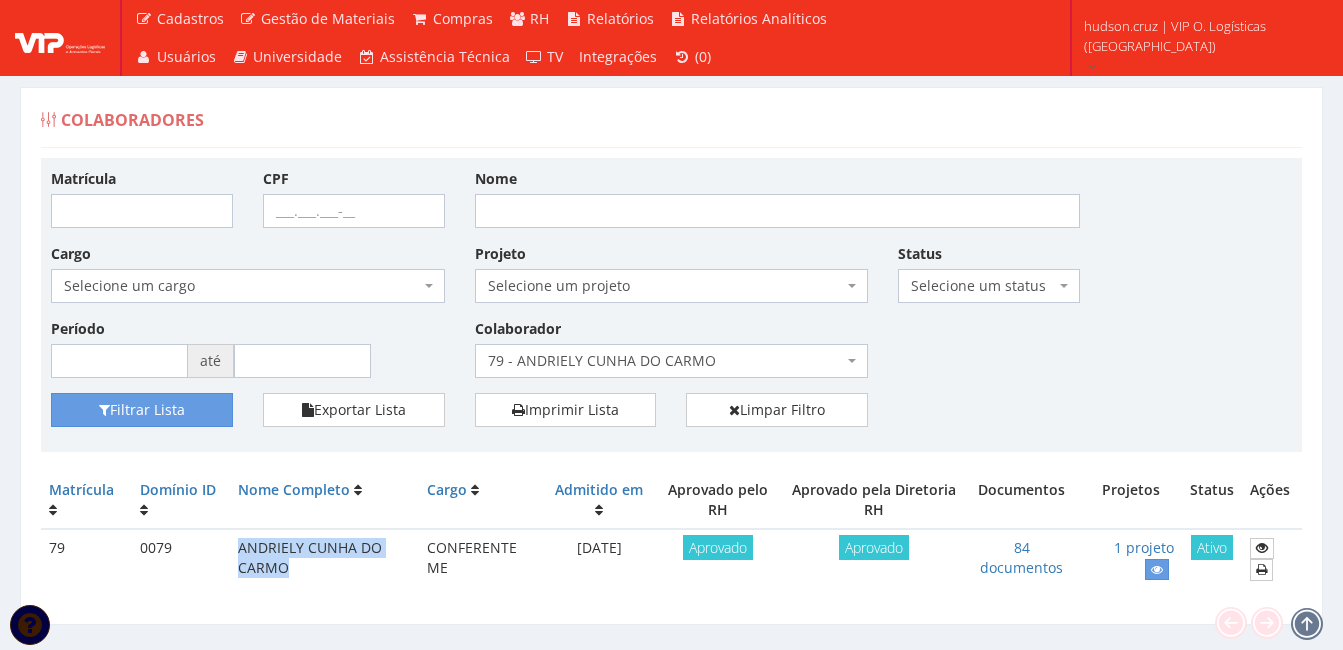 drag, startPoint x: 307, startPoint y: 569, endPoint x: 193, endPoint y: 536, distance: 118.680244 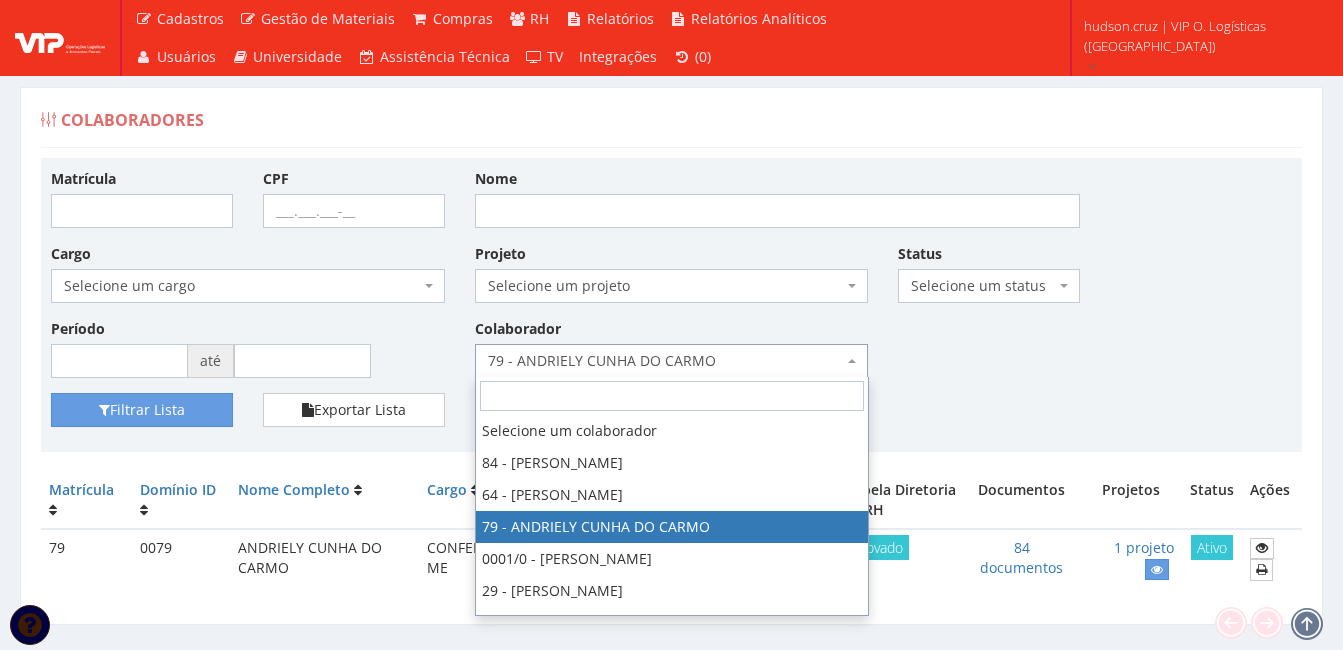 click on "79 - ANDRIELY CUNHA DO CARMO" at bounding box center [666, 361] 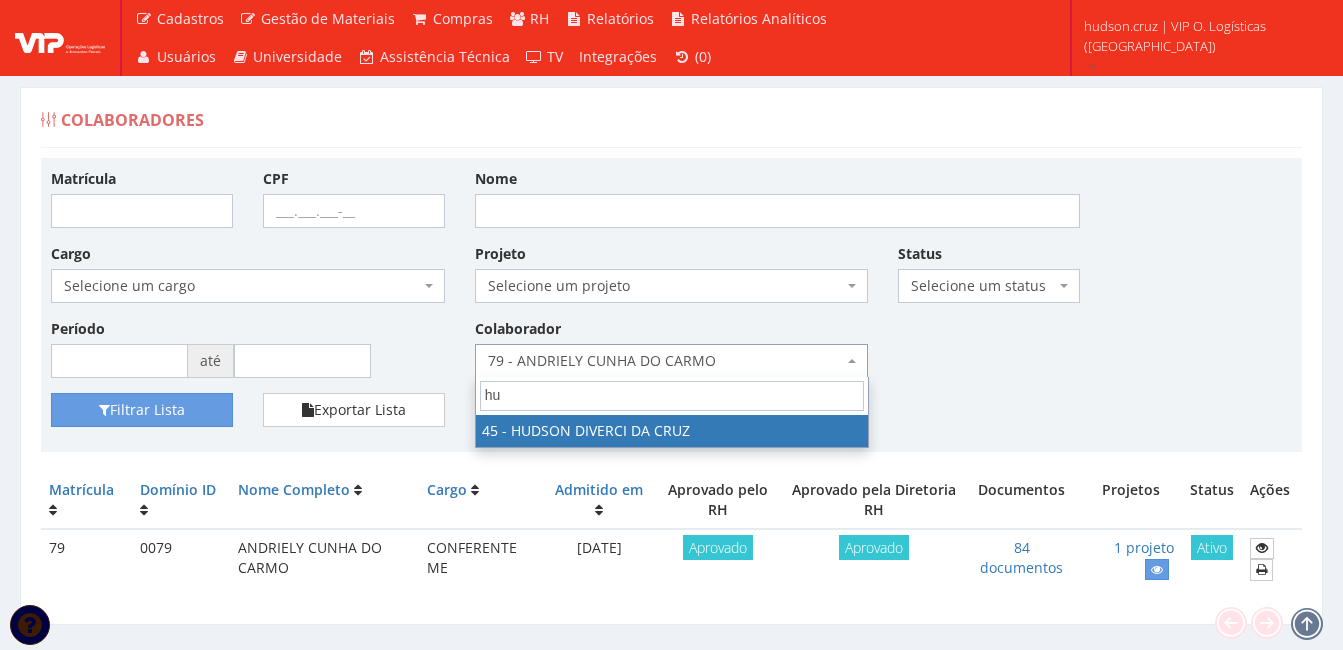 type on "h" 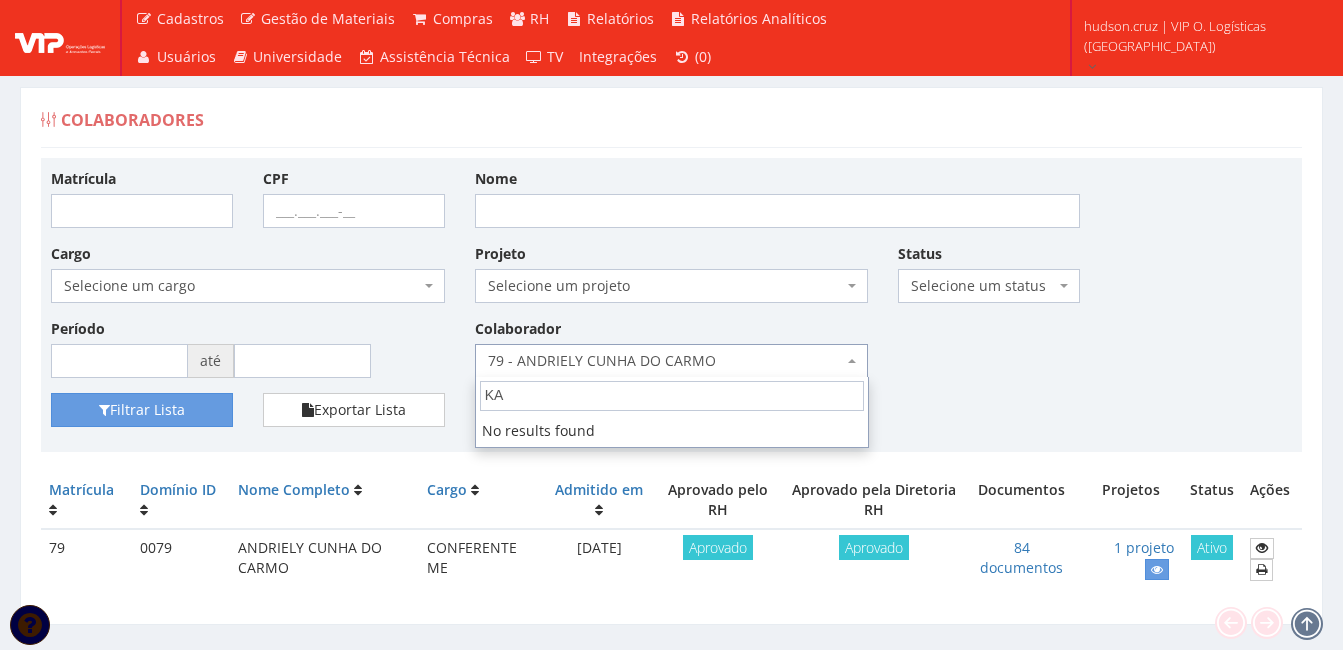type on "K" 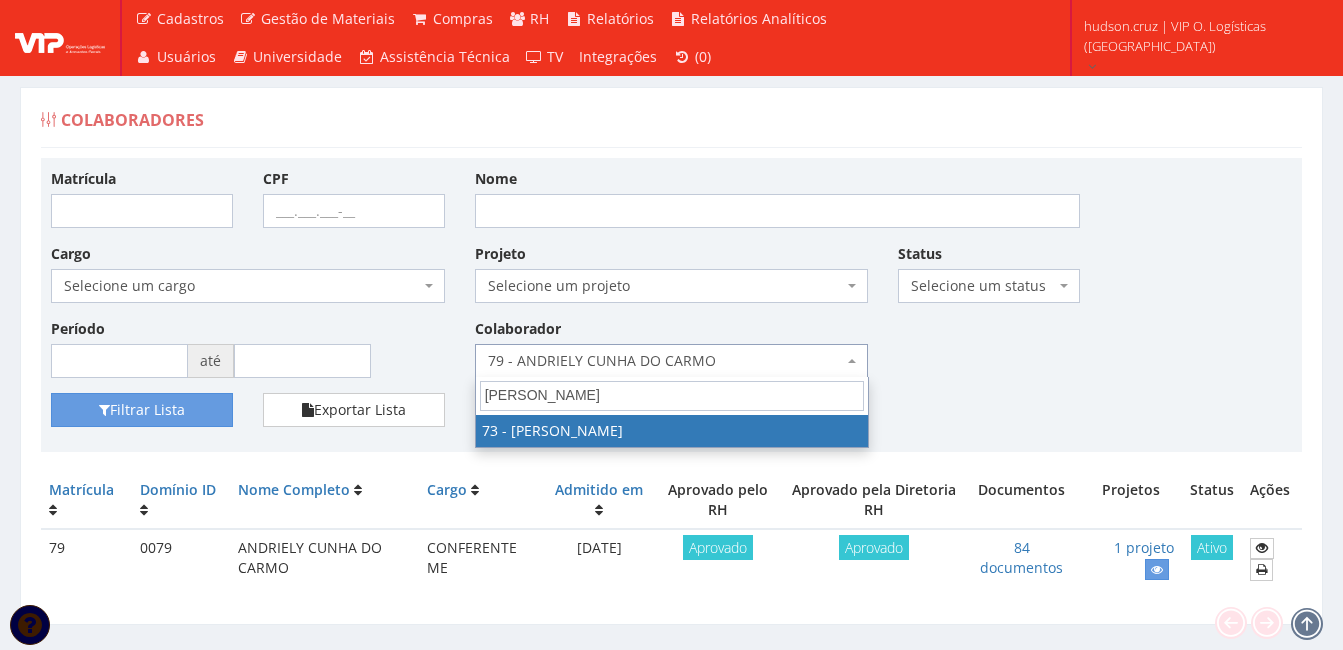 type on "J" 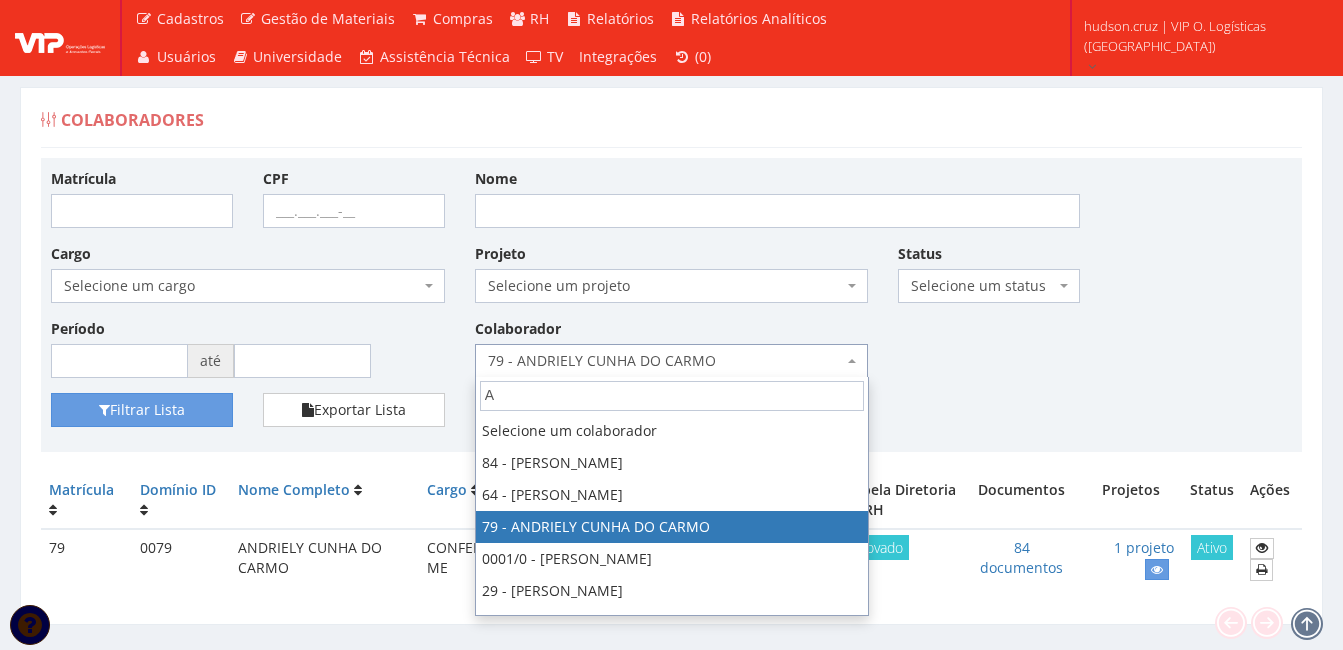 type on "A" 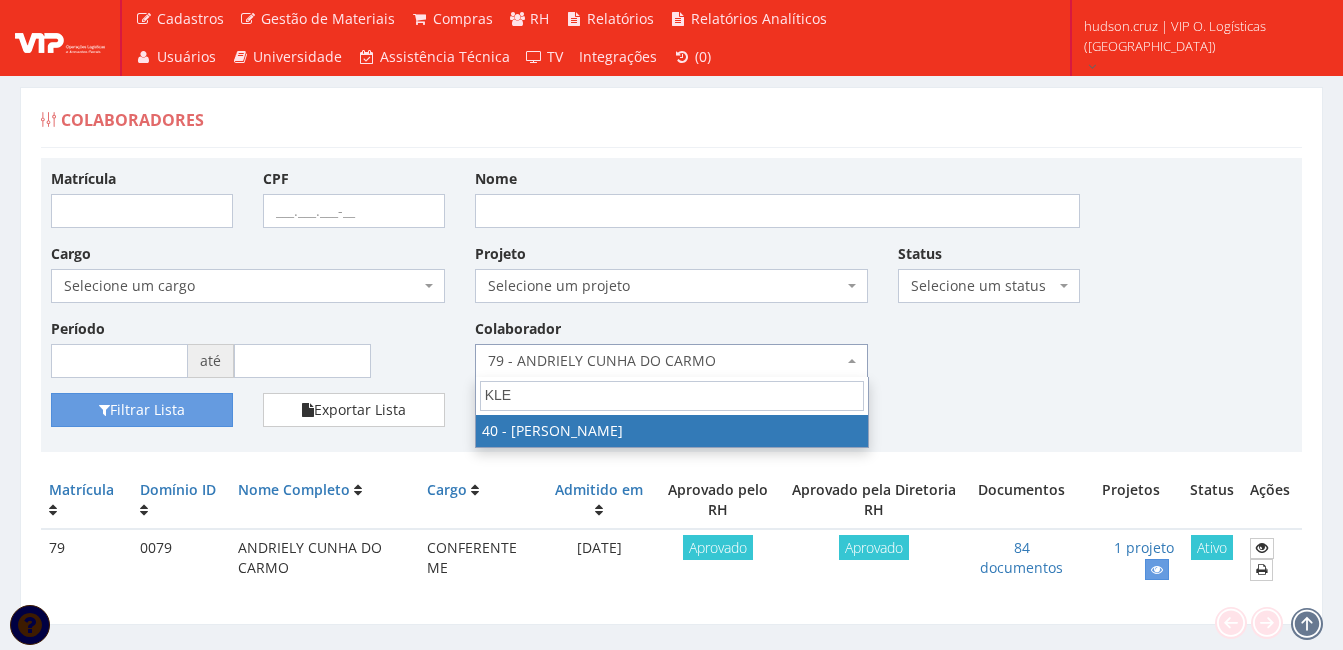 type on "KLE" 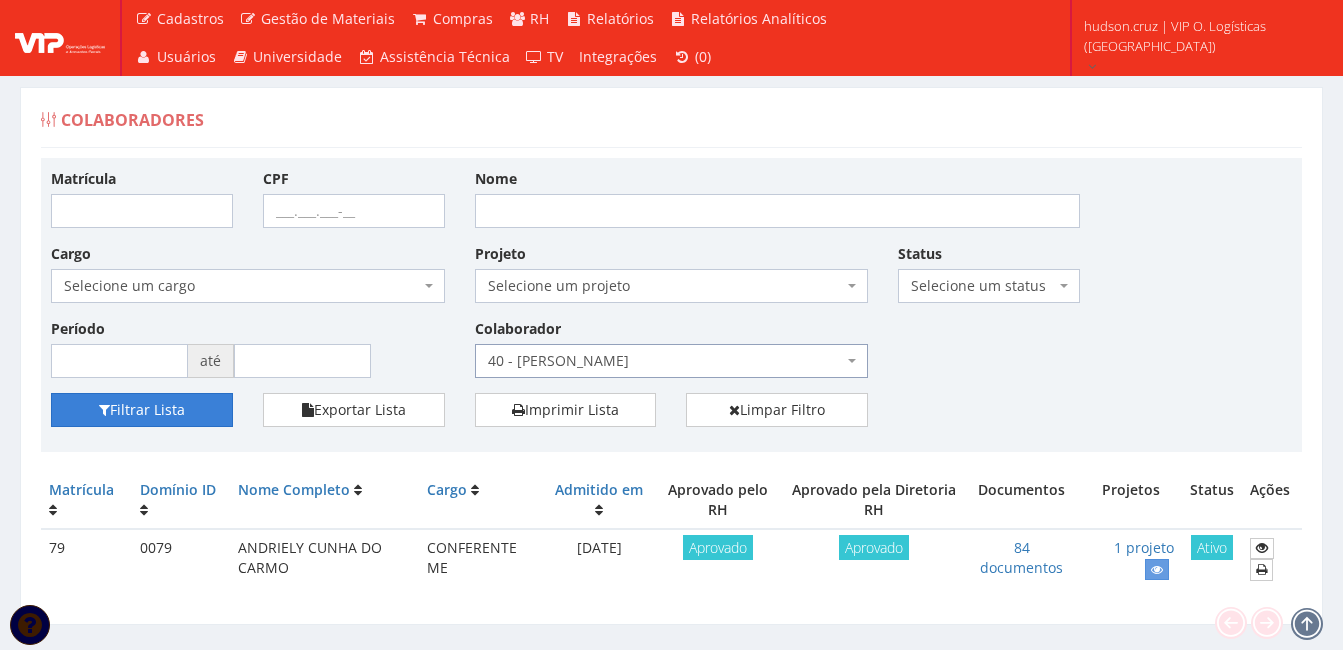 click on "Filtrar Lista" at bounding box center [142, 410] 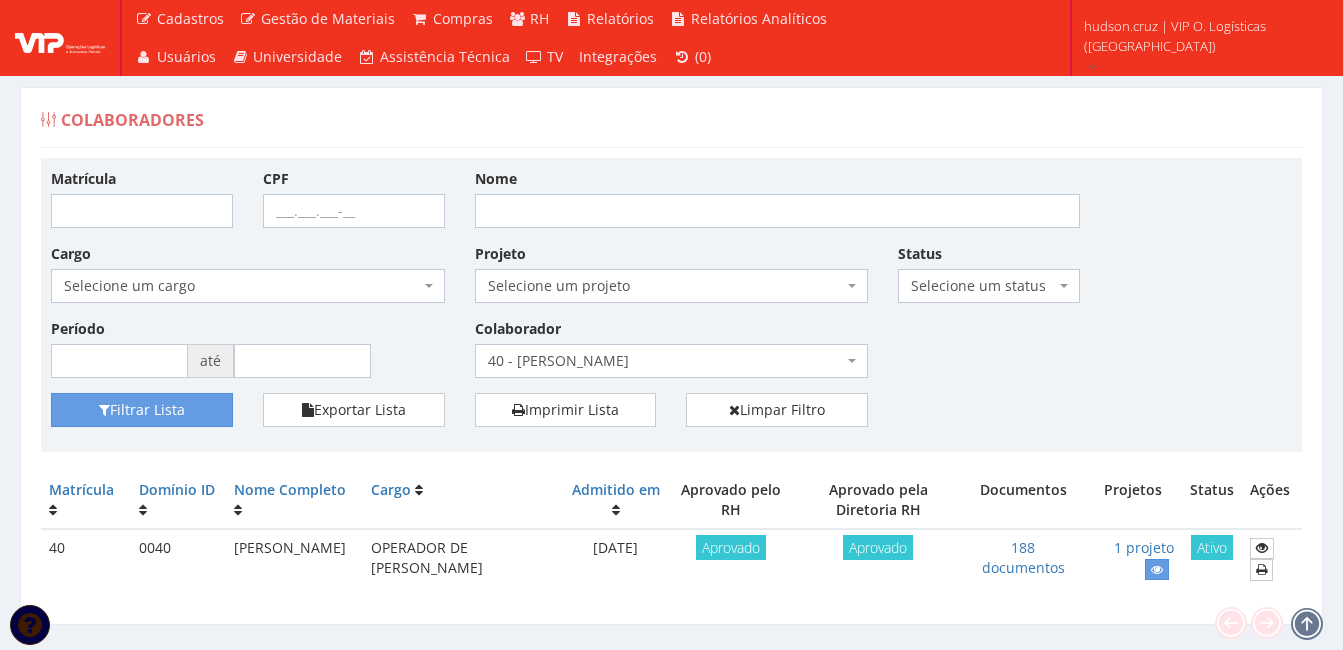 scroll, scrollTop: 0, scrollLeft: 0, axis: both 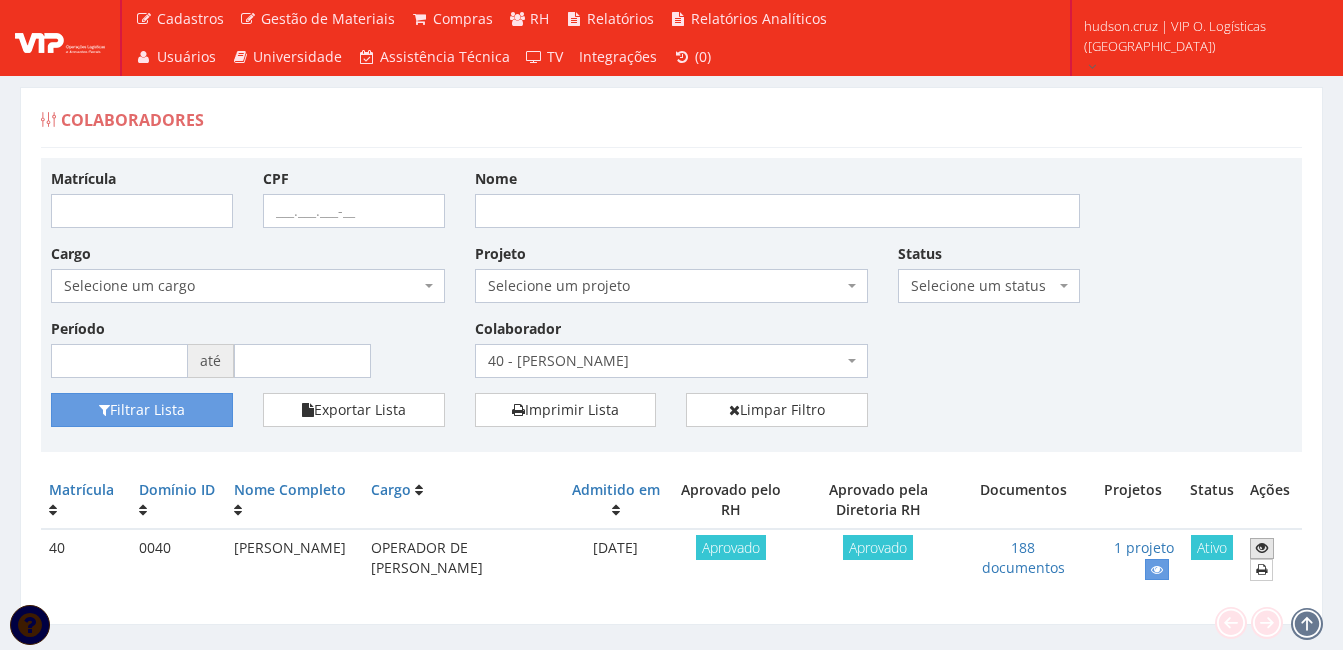 click at bounding box center (1262, 548) 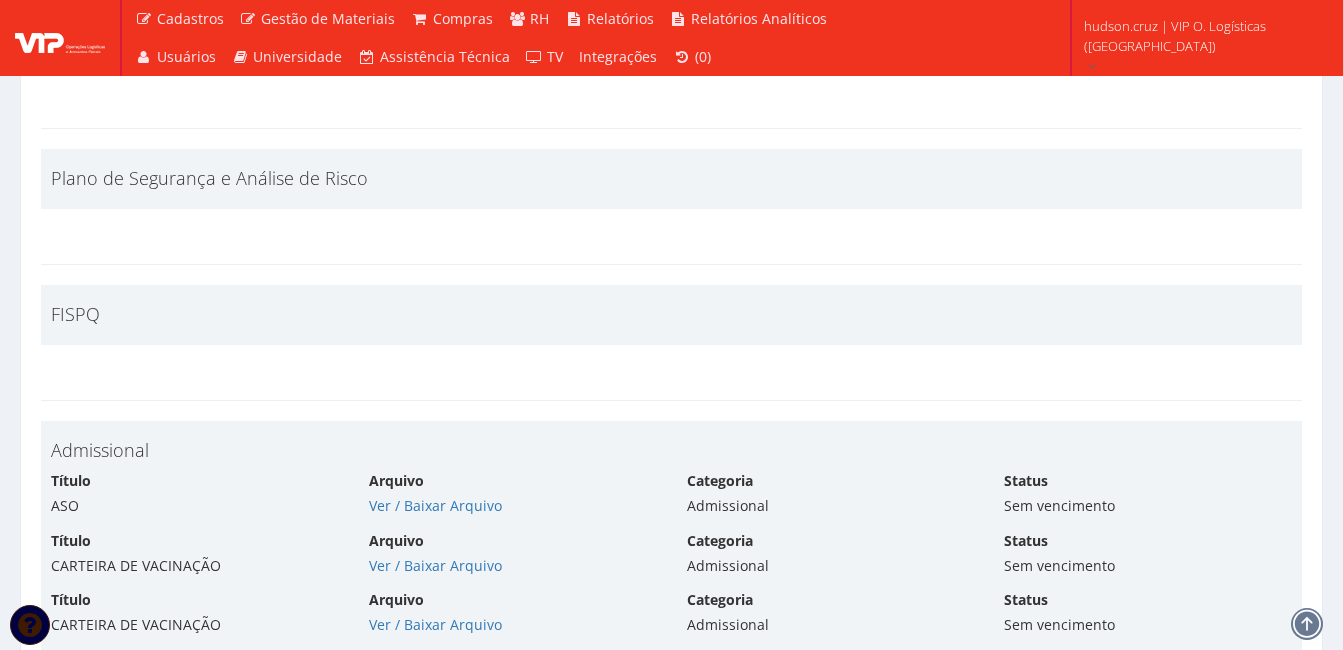 scroll, scrollTop: 3400, scrollLeft: 0, axis: vertical 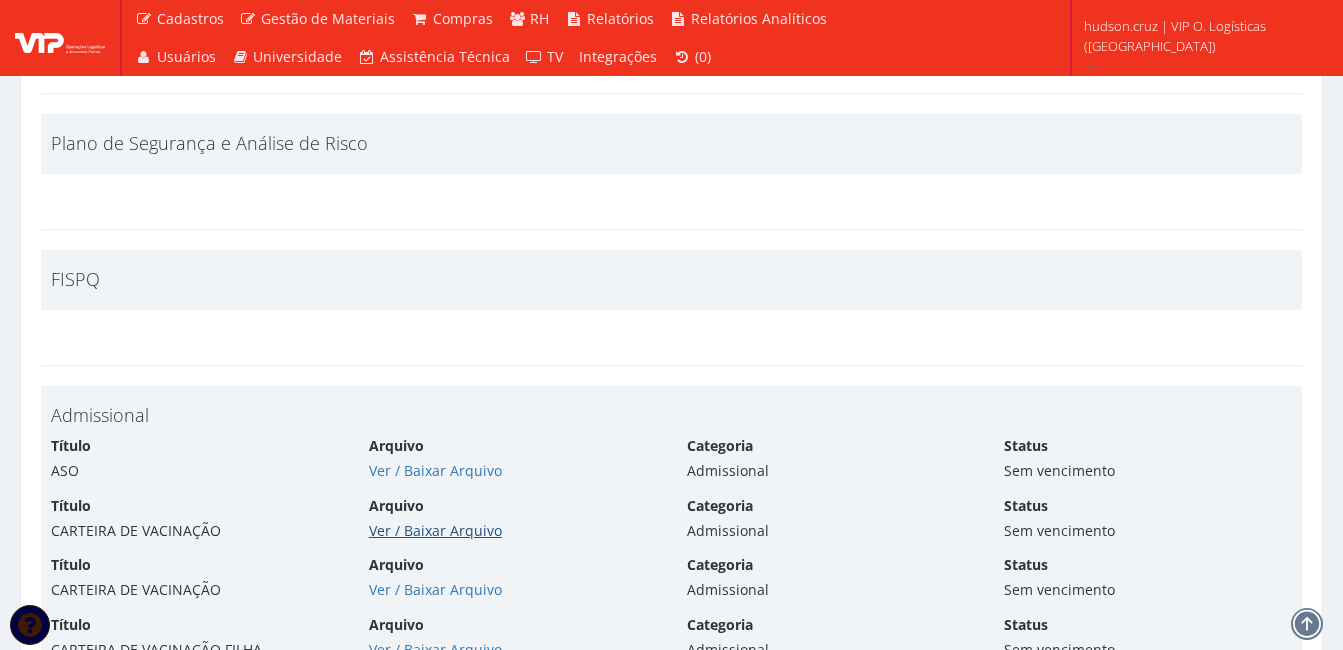 click on "Ver /
Baixar
Arquivo" at bounding box center [435, 530] 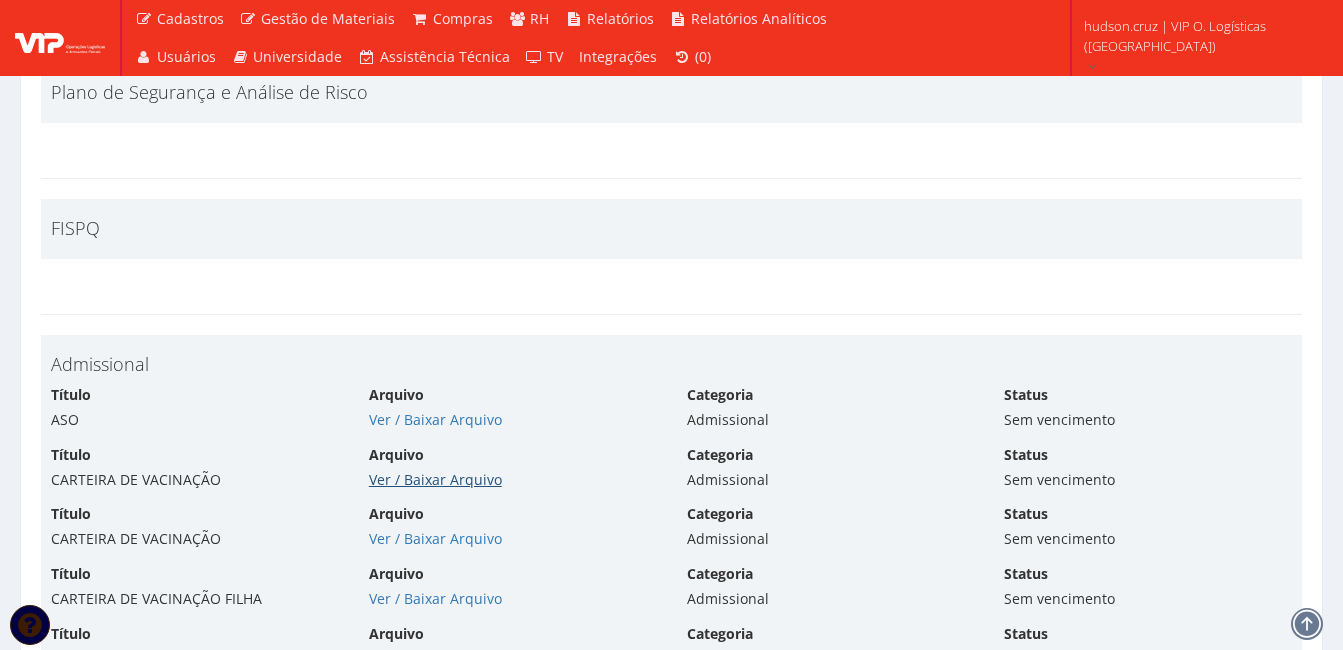 scroll, scrollTop: 3500, scrollLeft: 0, axis: vertical 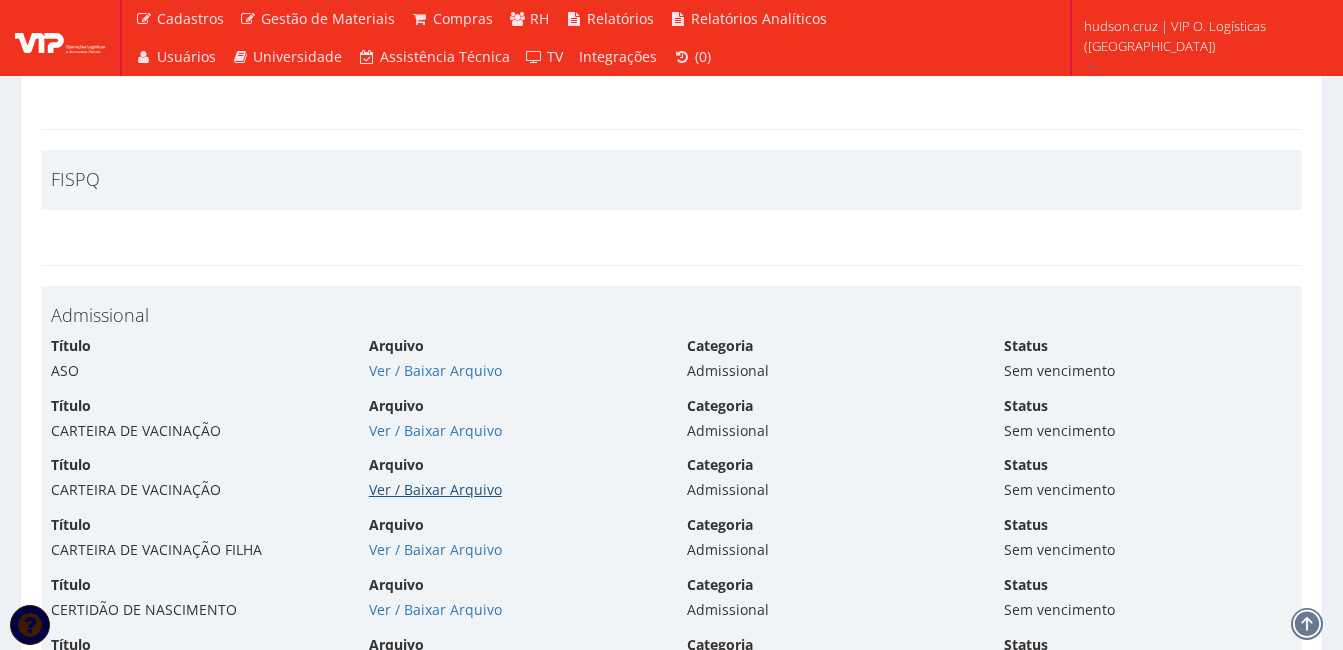 click on "Ver /
Baixar
Arquivo" at bounding box center (435, 489) 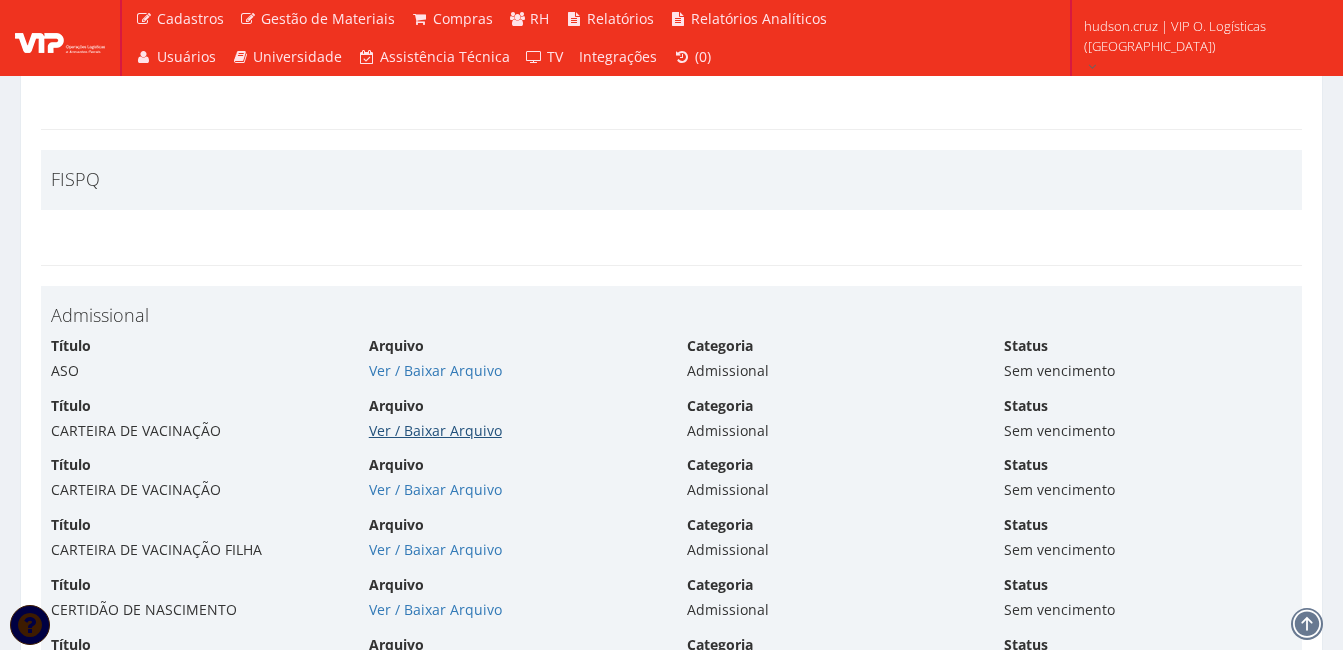 click on "Ver /
Baixar
Arquivo" at bounding box center (435, 430) 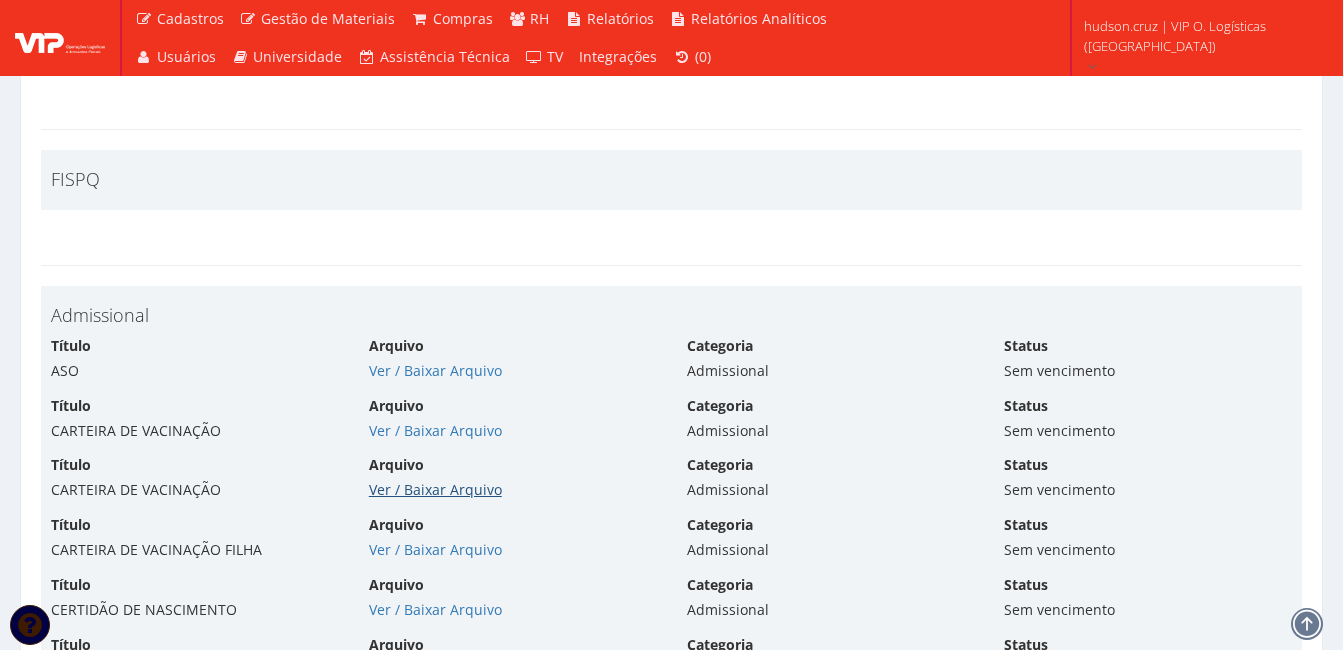 click on "Ver /
Baixar
Arquivo" at bounding box center [435, 489] 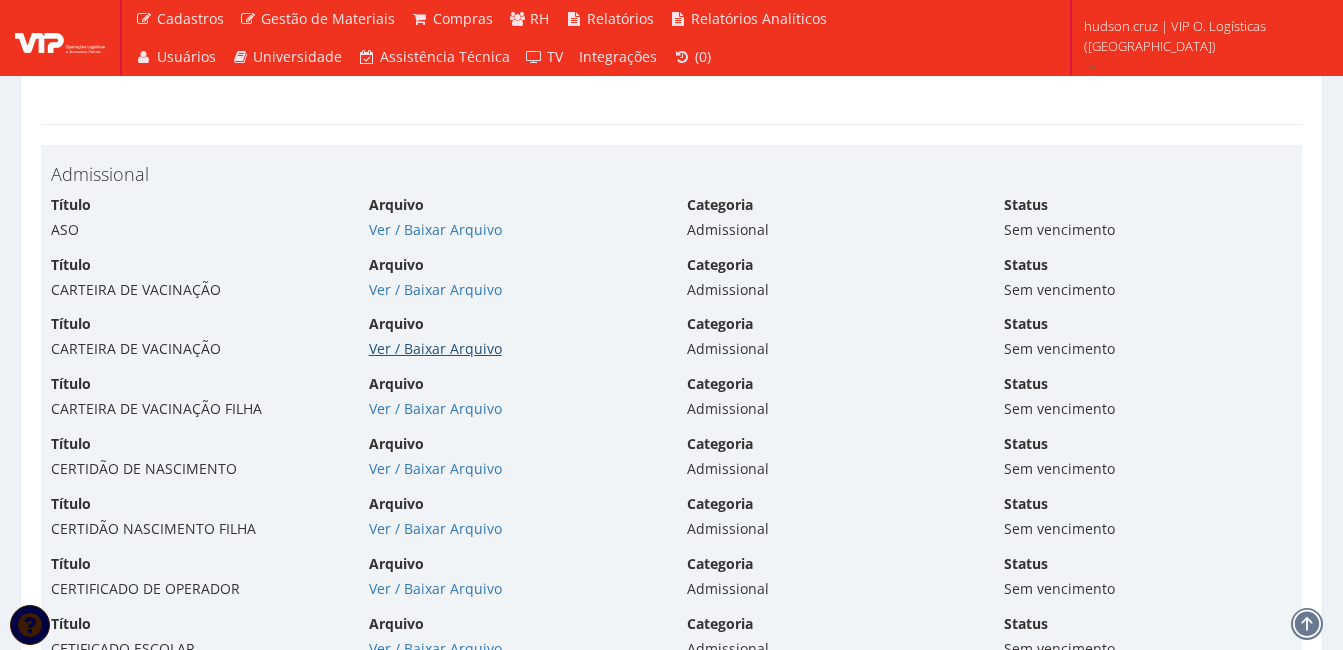 scroll, scrollTop: 3700, scrollLeft: 0, axis: vertical 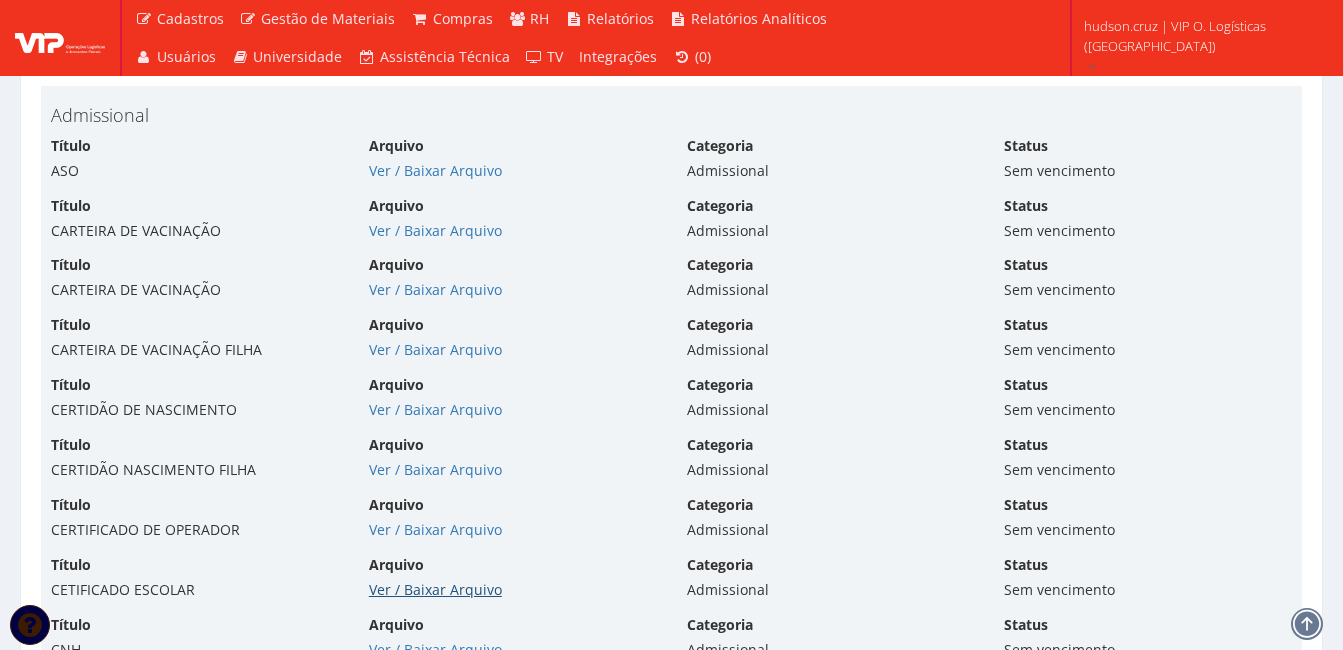 click on "Ver /
Baixar
Arquivo" at bounding box center (435, 589) 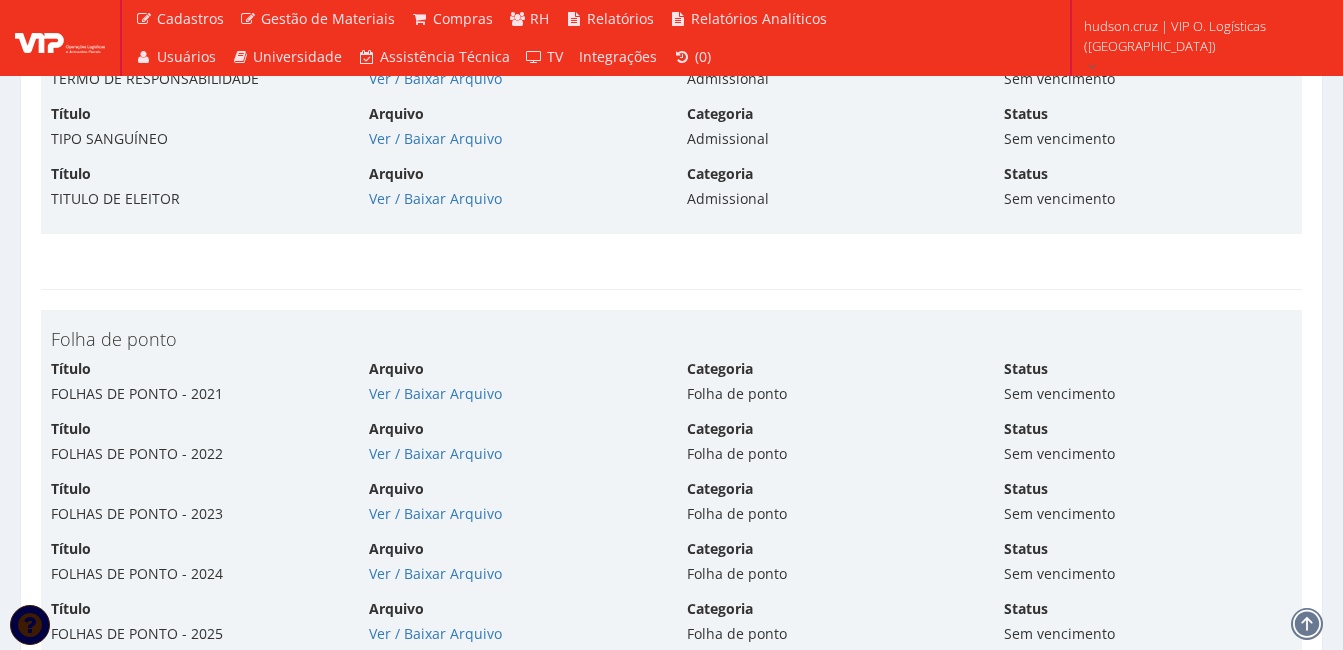 scroll, scrollTop: 5400, scrollLeft: 0, axis: vertical 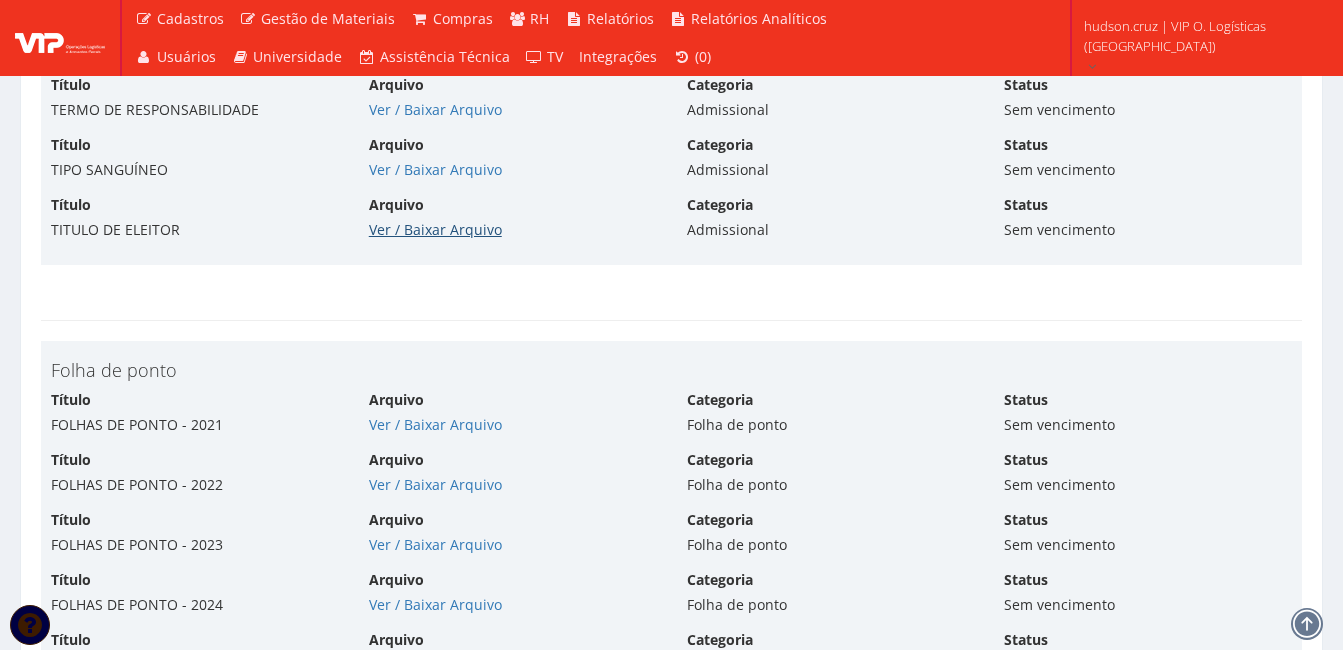 click on "Ver /
Baixar
Arquivo" at bounding box center (435, 229) 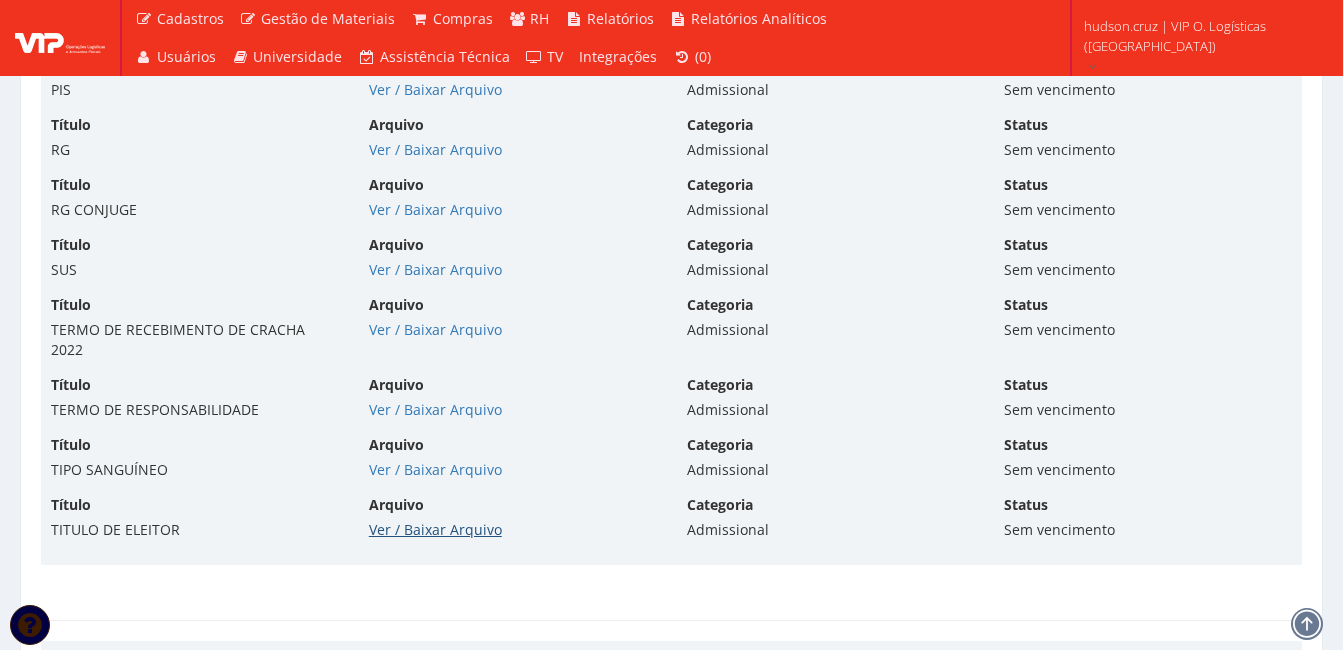 scroll, scrollTop: 4800, scrollLeft: 0, axis: vertical 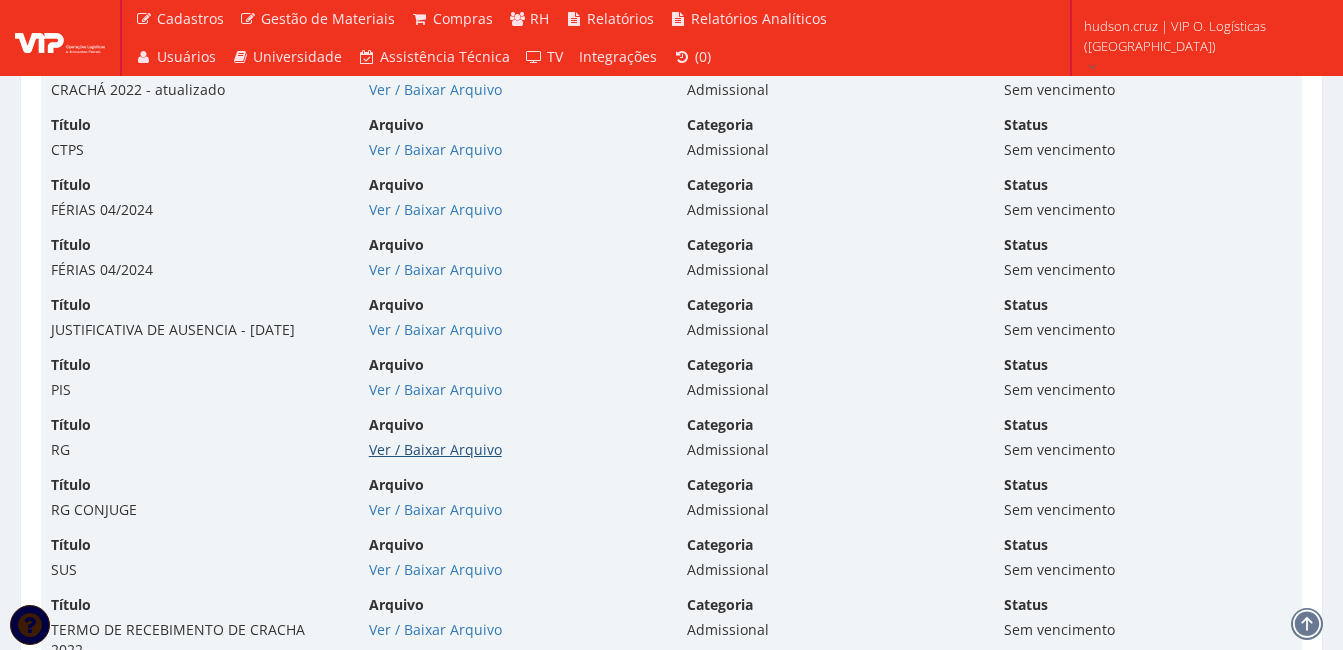 click on "Ver /
Baixar
Arquivo" at bounding box center (435, 449) 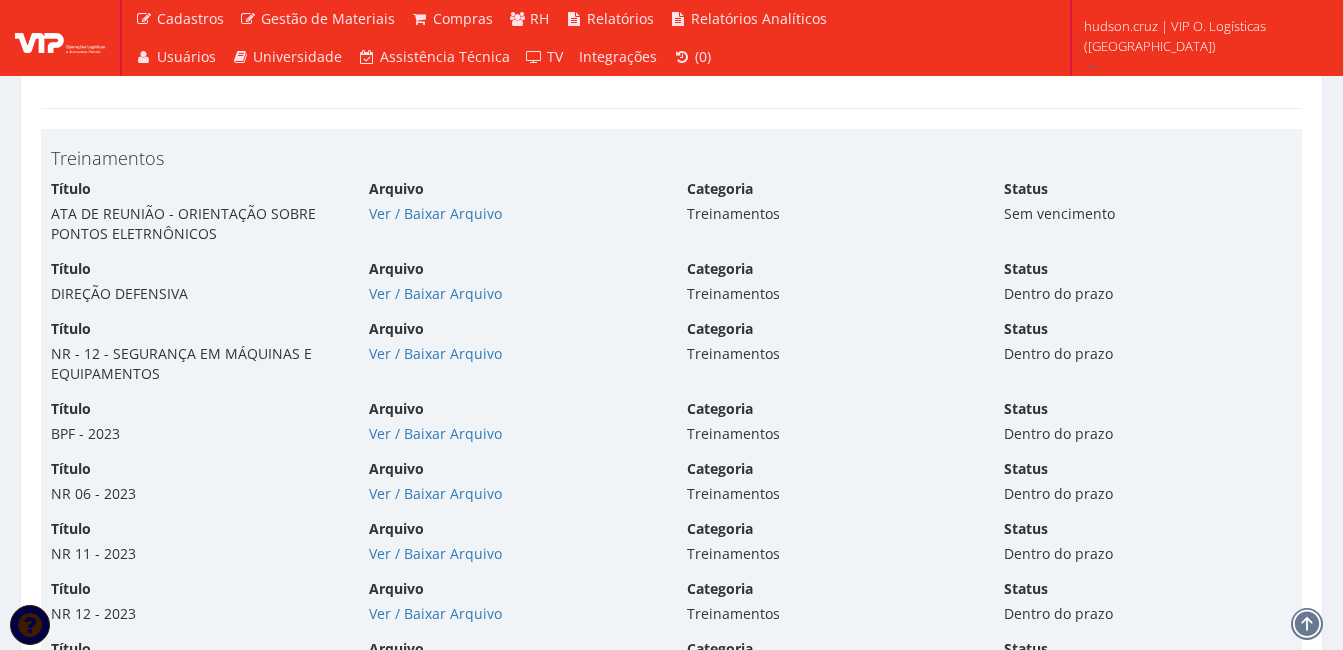 scroll, scrollTop: 10500, scrollLeft: 0, axis: vertical 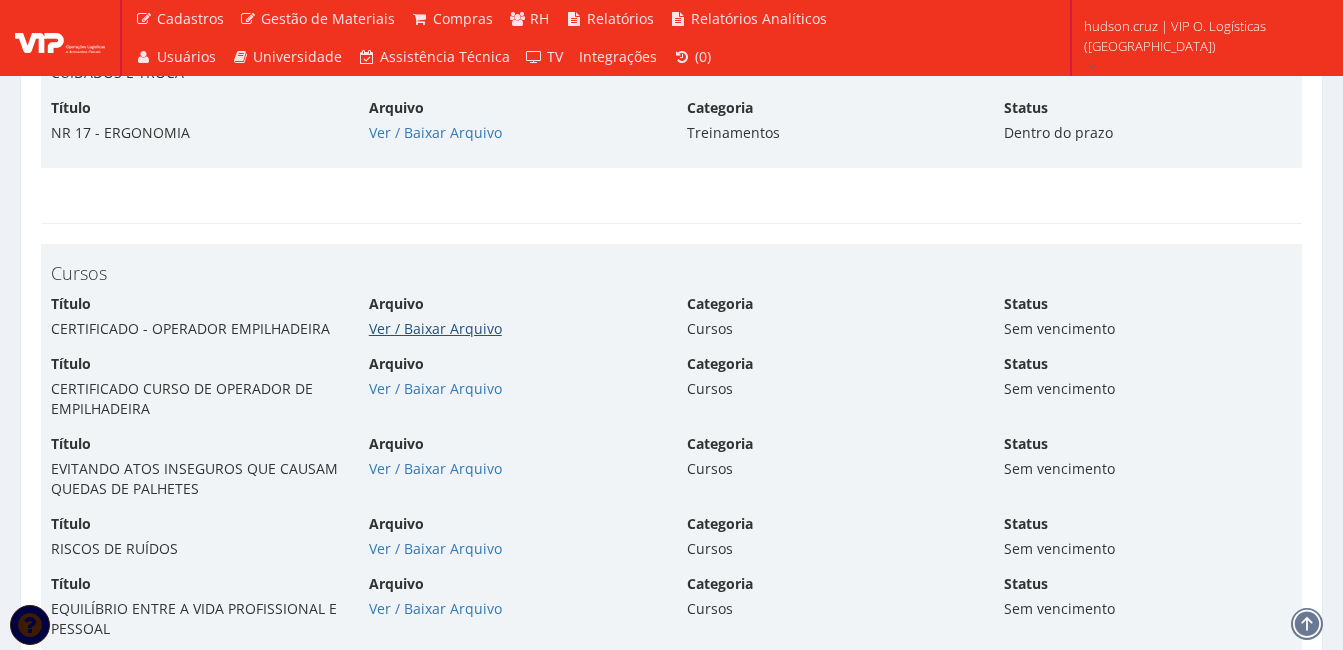 click on "Ver /
Baixar
Arquivo" at bounding box center (435, 328) 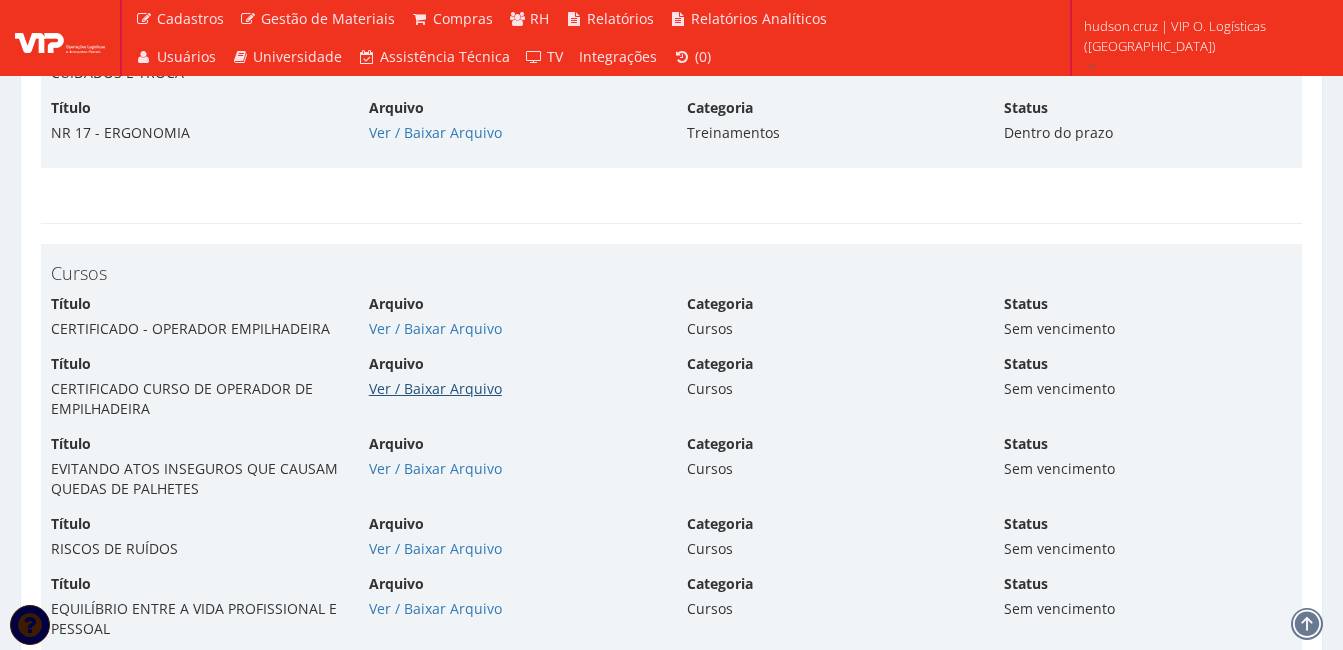 click on "Ver /
Baixar
Arquivo" at bounding box center (435, 388) 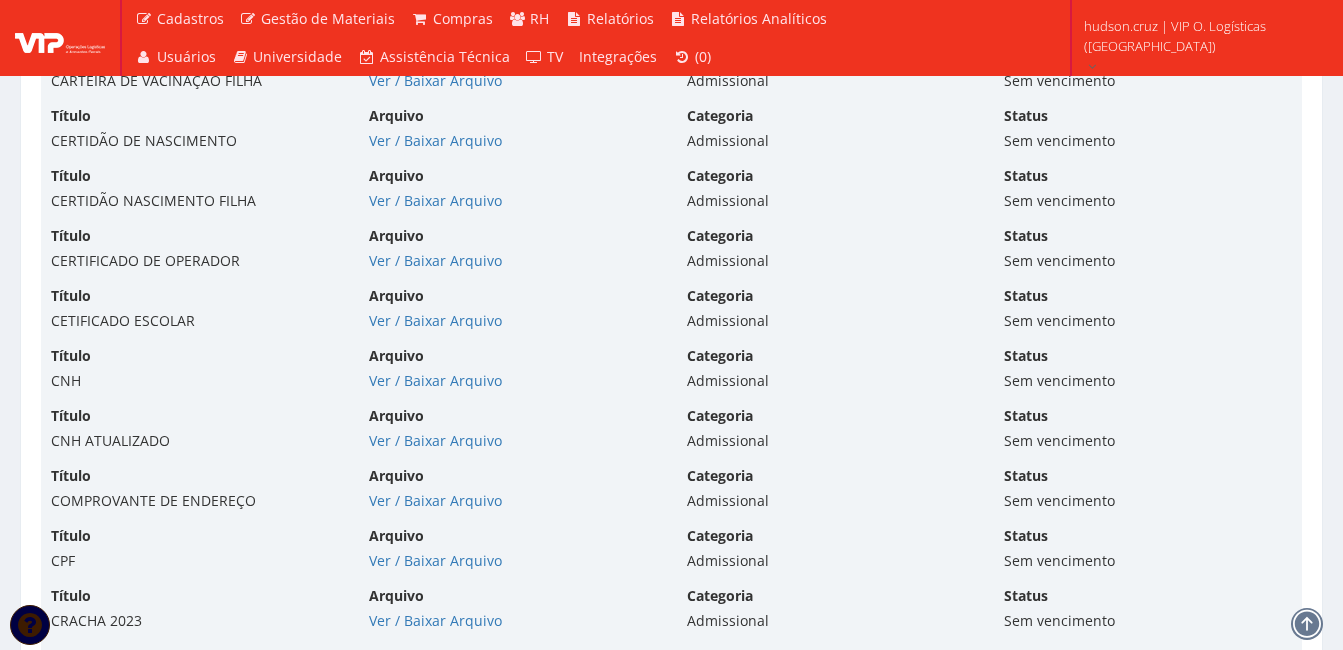 scroll, scrollTop: 4000, scrollLeft: 0, axis: vertical 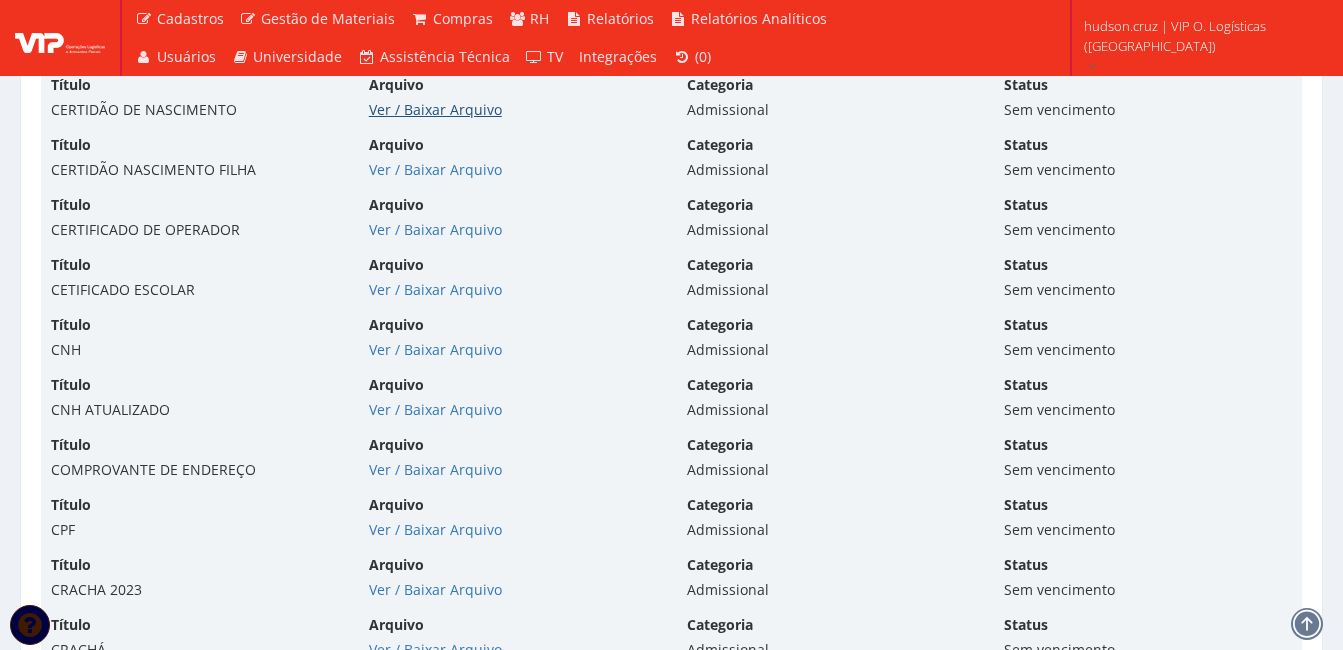 click on "Ver /
Baixar
Arquivo" at bounding box center [435, 109] 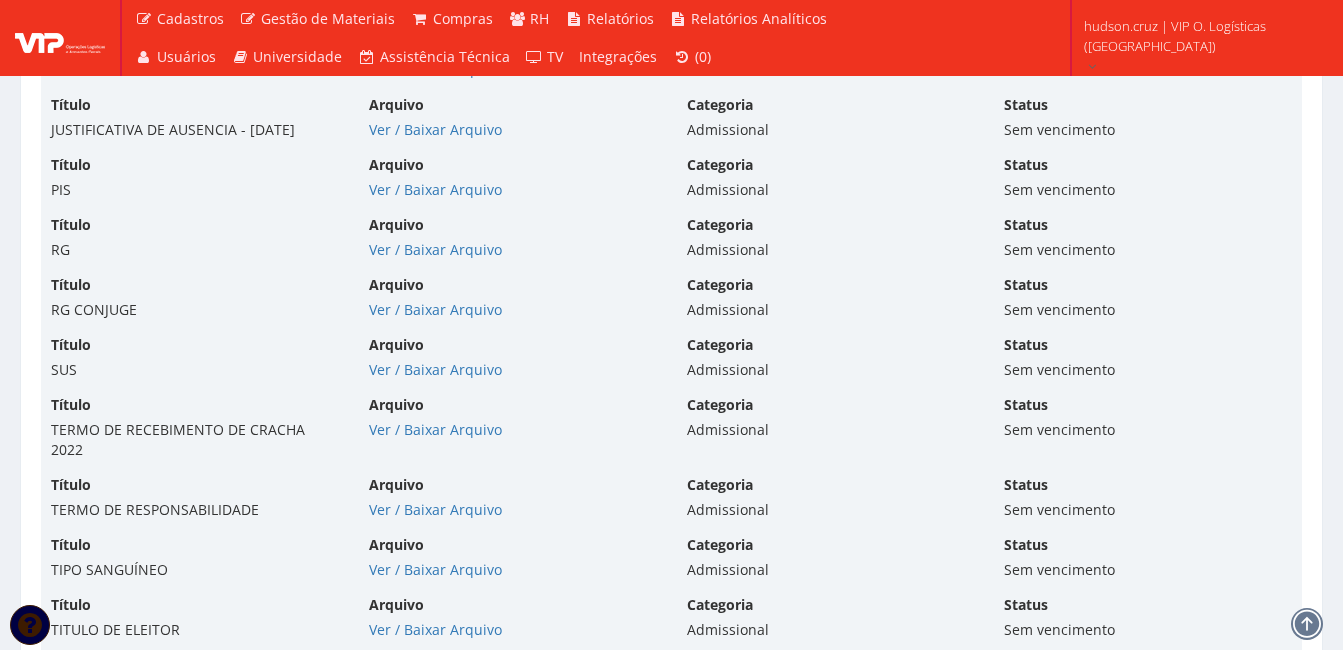 scroll, scrollTop: 5100, scrollLeft: 0, axis: vertical 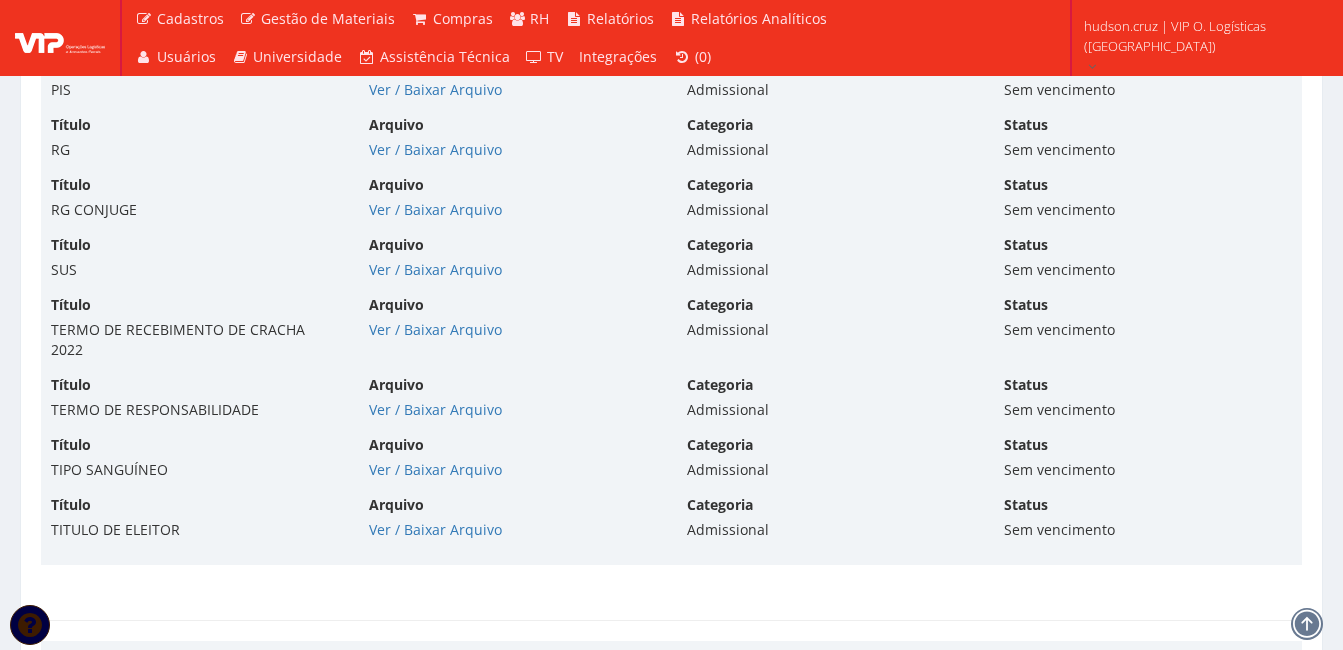 click on "Arquivo
Ver /
Baixar
Arquivo" at bounding box center [513, 257] 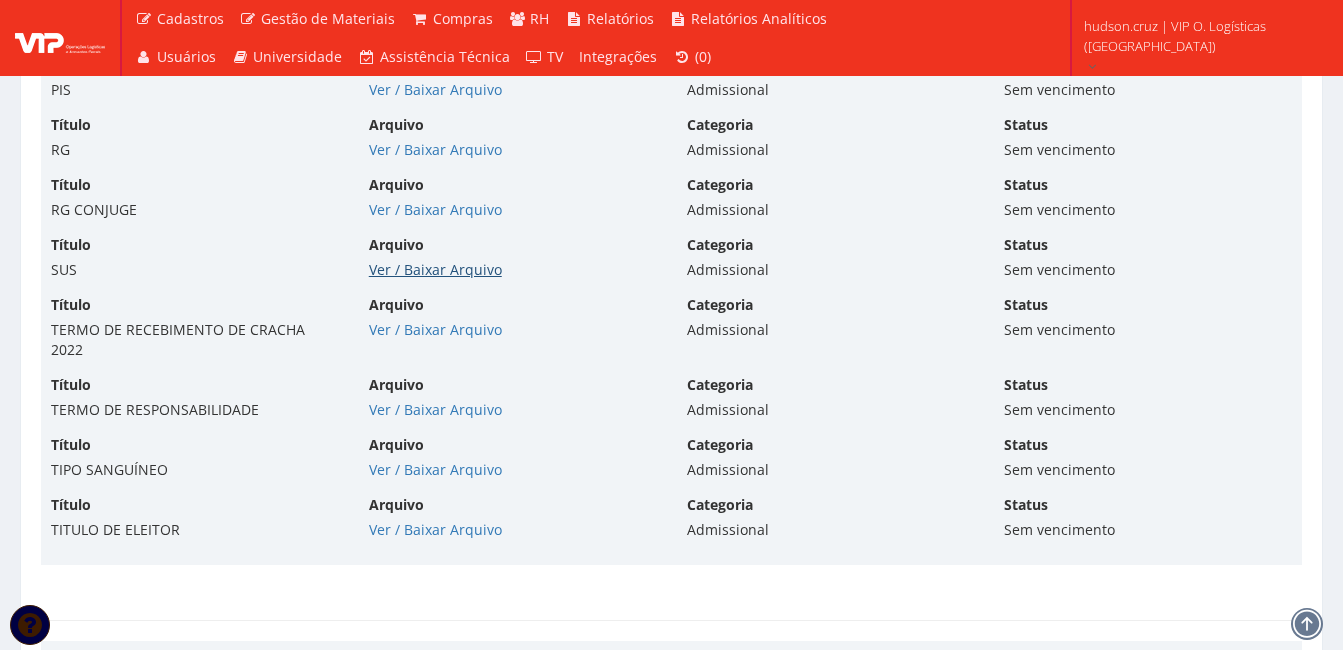click on "Ver /
Baixar
Arquivo" at bounding box center (435, 269) 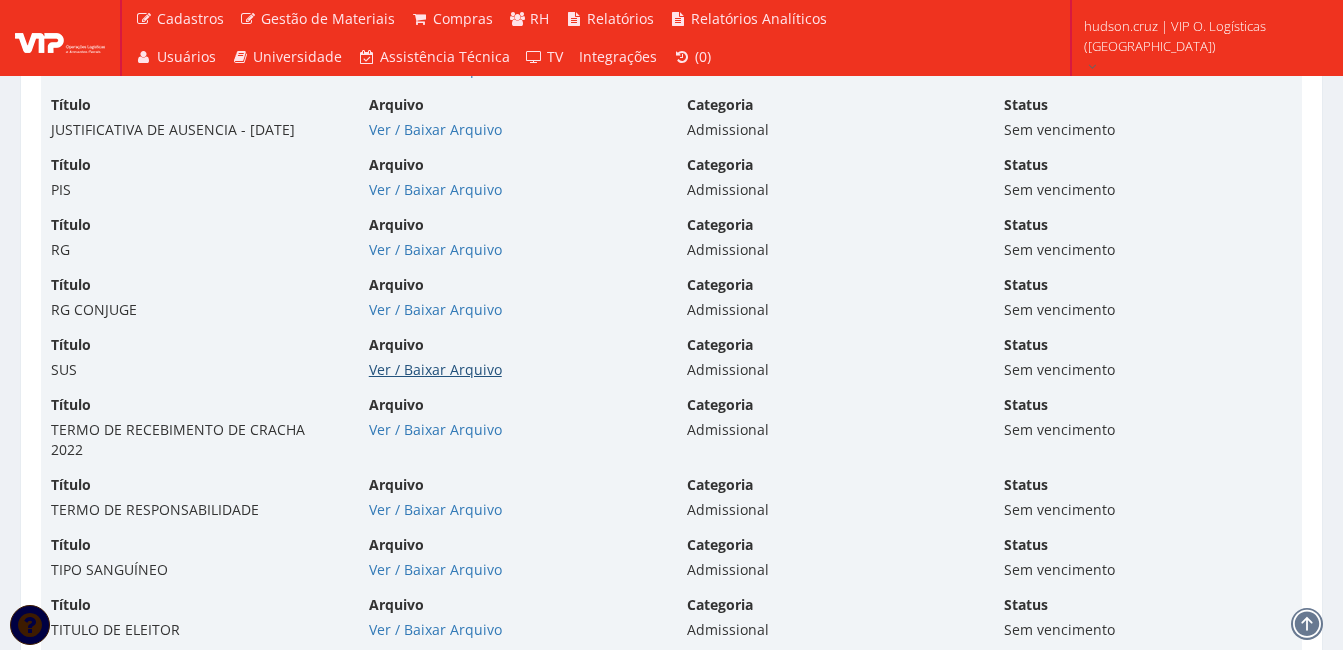 scroll, scrollTop: 4900, scrollLeft: 0, axis: vertical 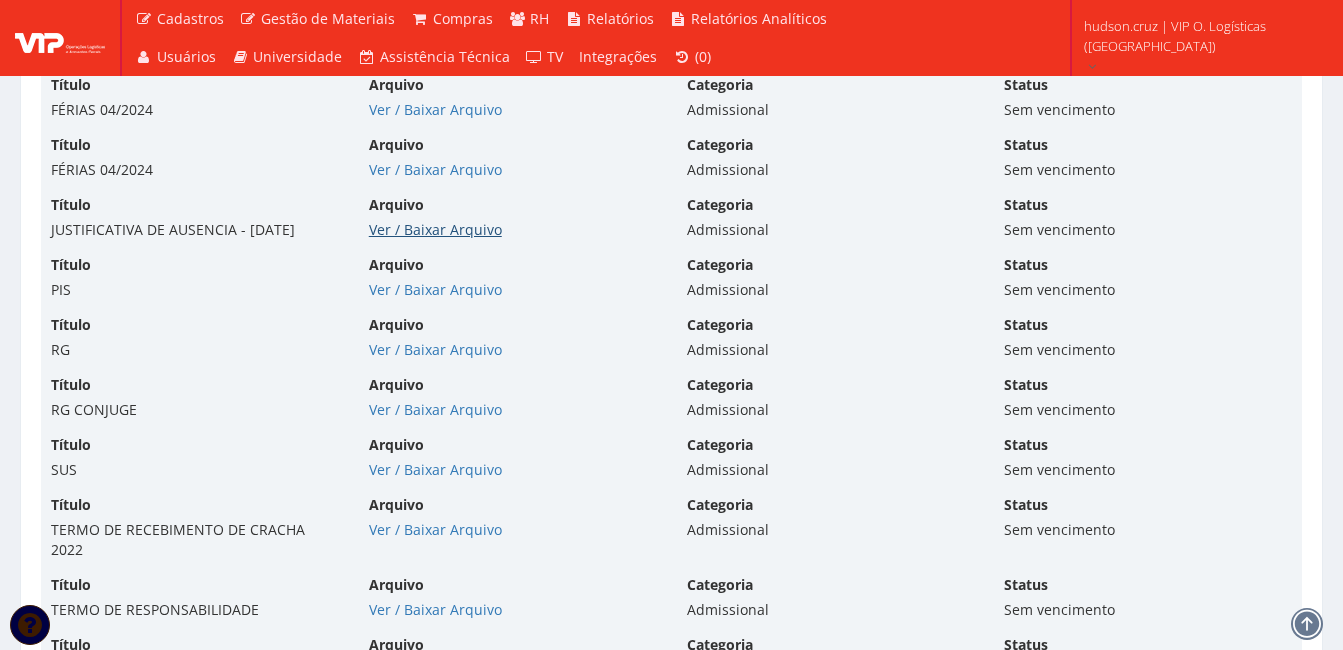 click on "Ver /
Baixar
Arquivo" at bounding box center [435, 229] 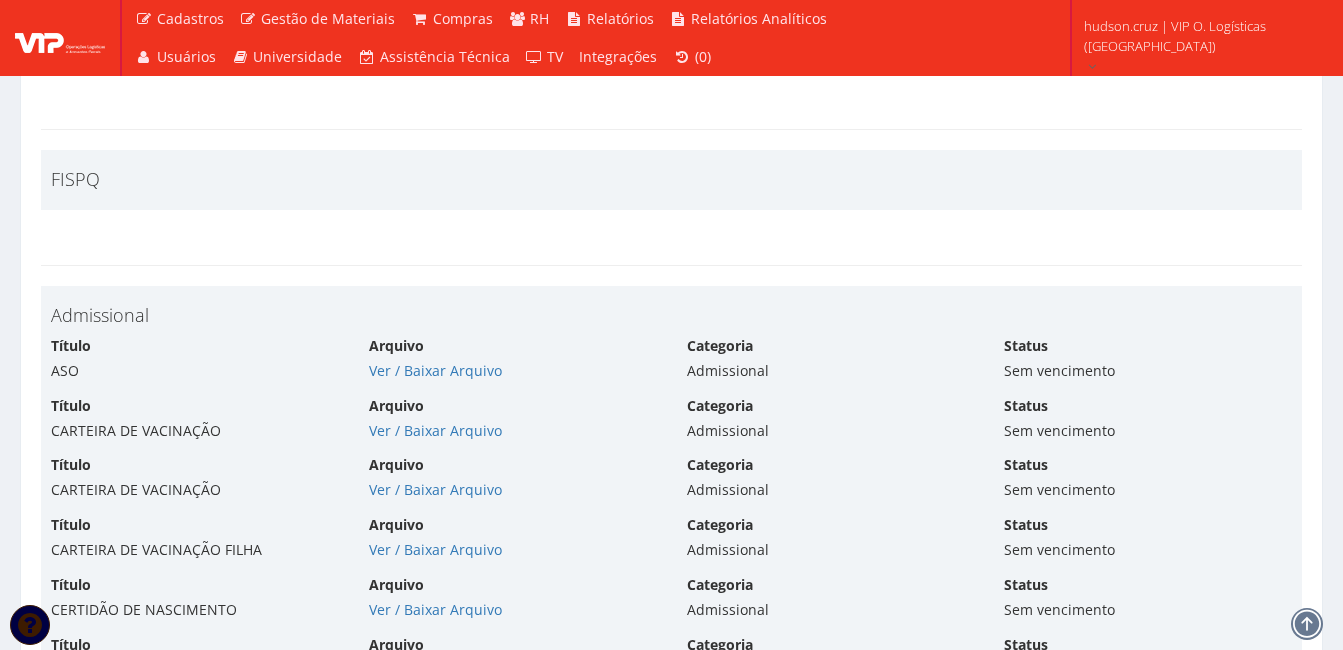 scroll, scrollTop: 3700, scrollLeft: 0, axis: vertical 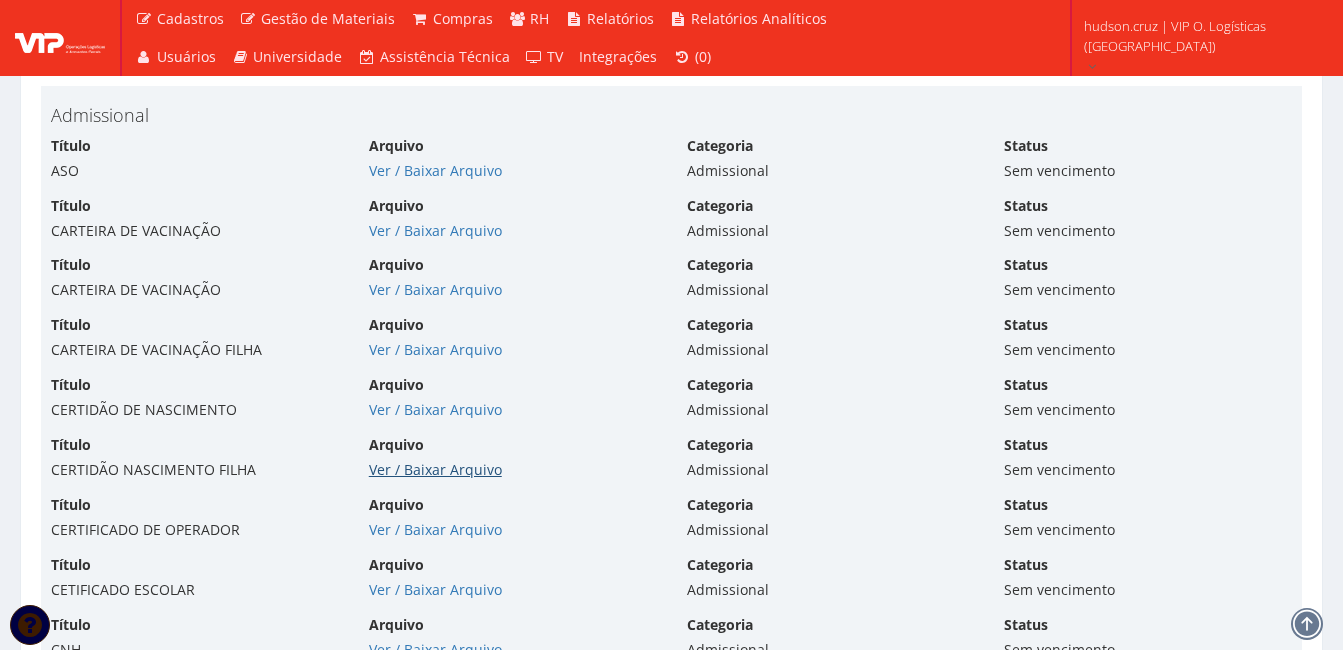 click on "Ver /
Baixar
Arquivo" at bounding box center [435, 469] 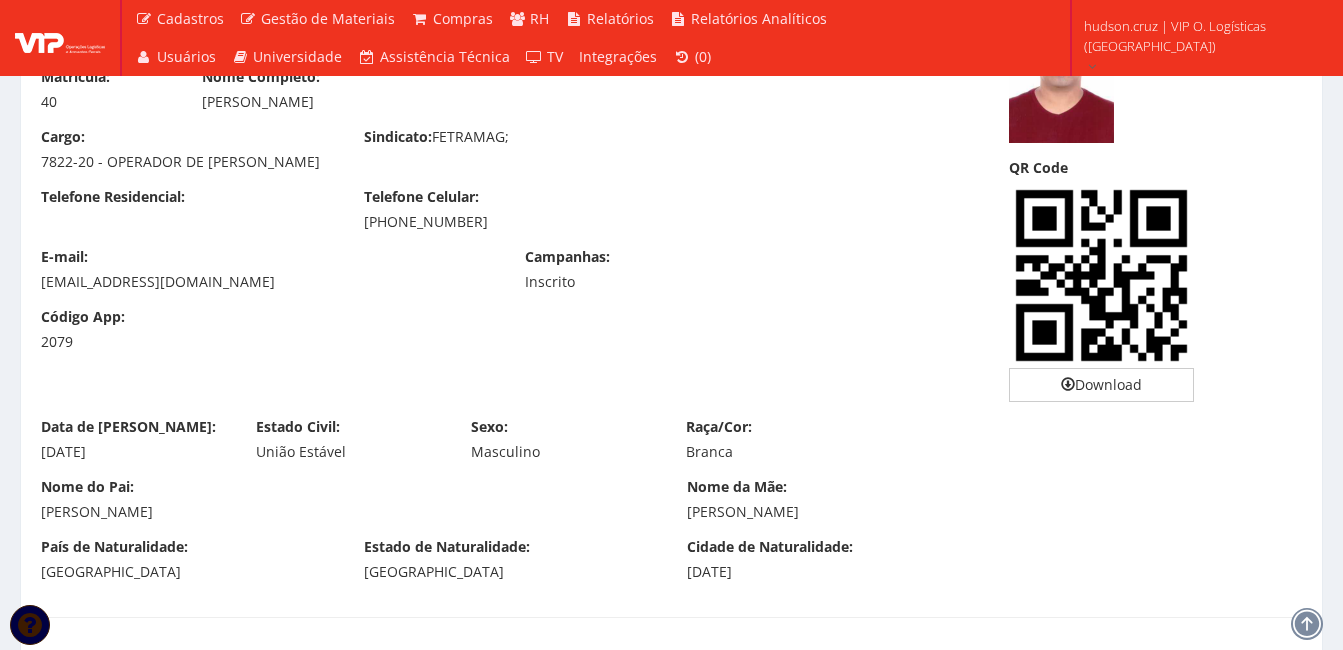 scroll, scrollTop: 0, scrollLeft: 0, axis: both 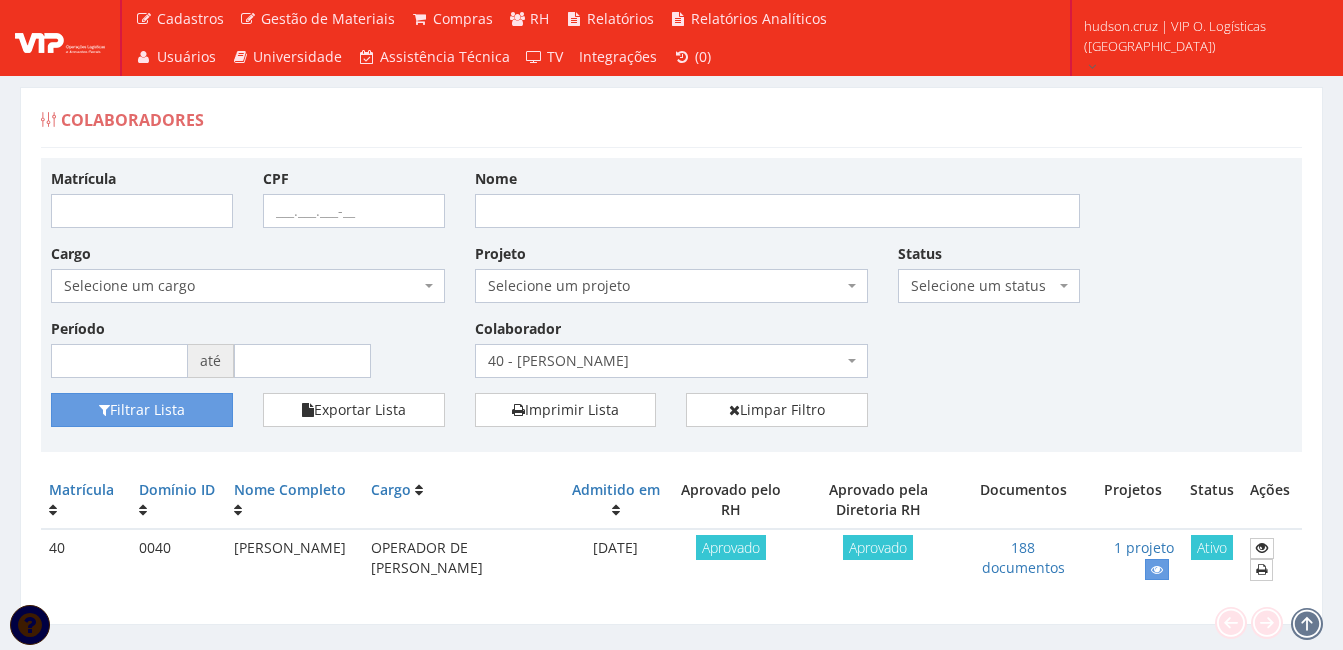 click on "40 - [PERSON_NAME]" at bounding box center (666, 361) 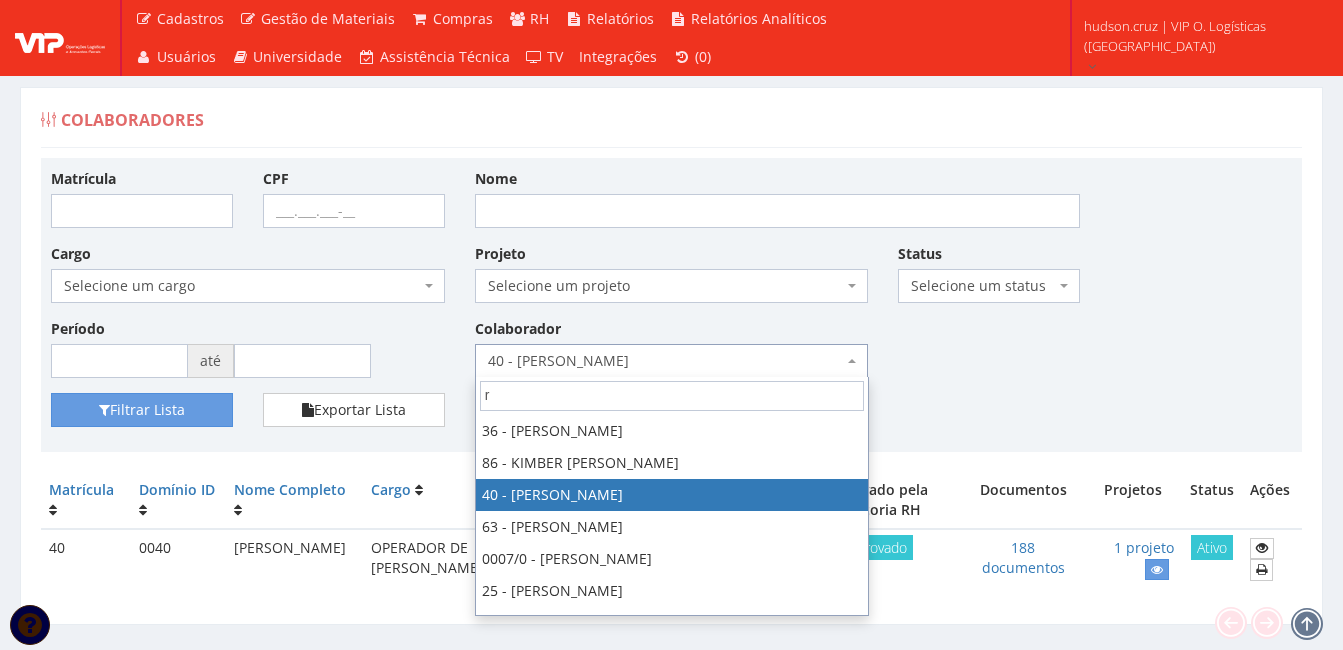 scroll, scrollTop: 0, scrollLeft: 0, axis: both 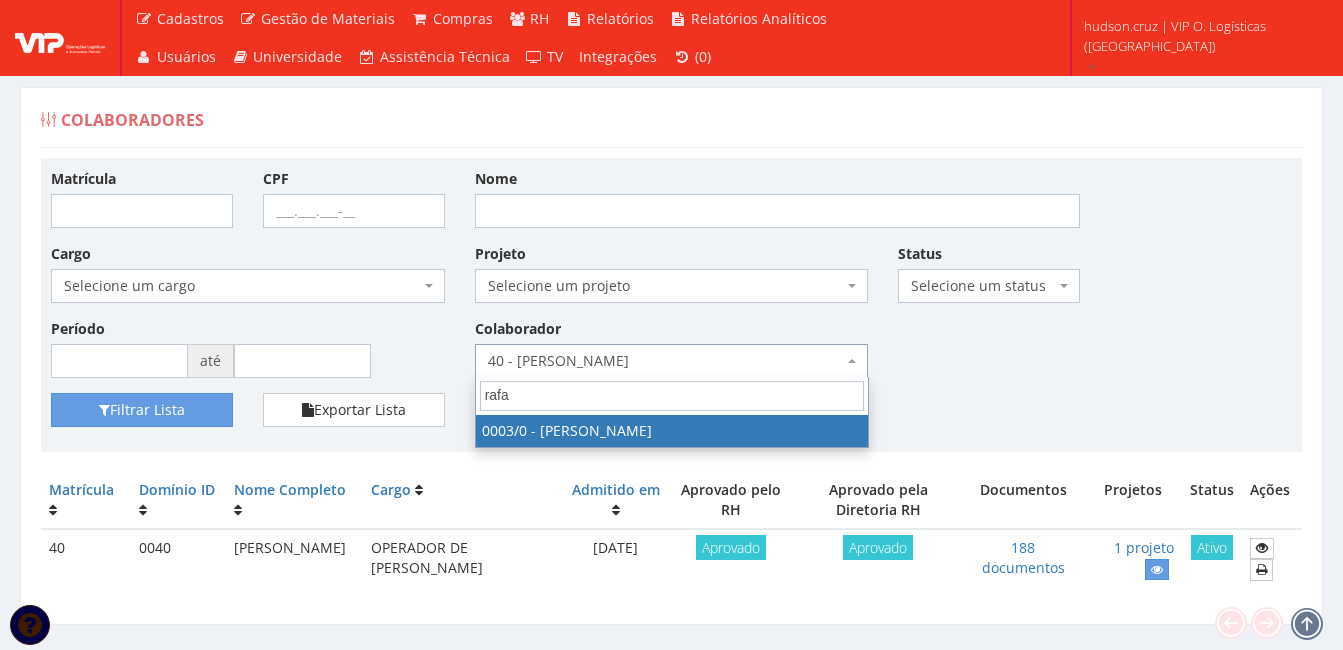 type on "rafa" 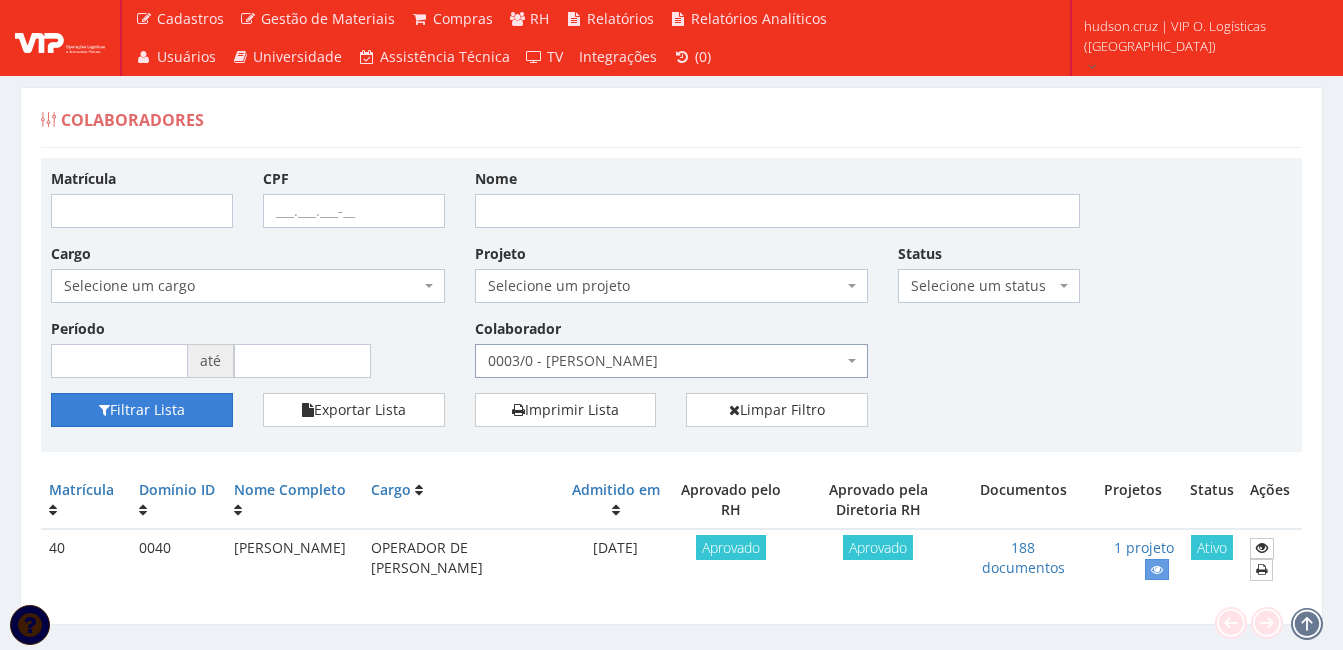 click on "Filtrar Lista" at bounding box center (142, 410) 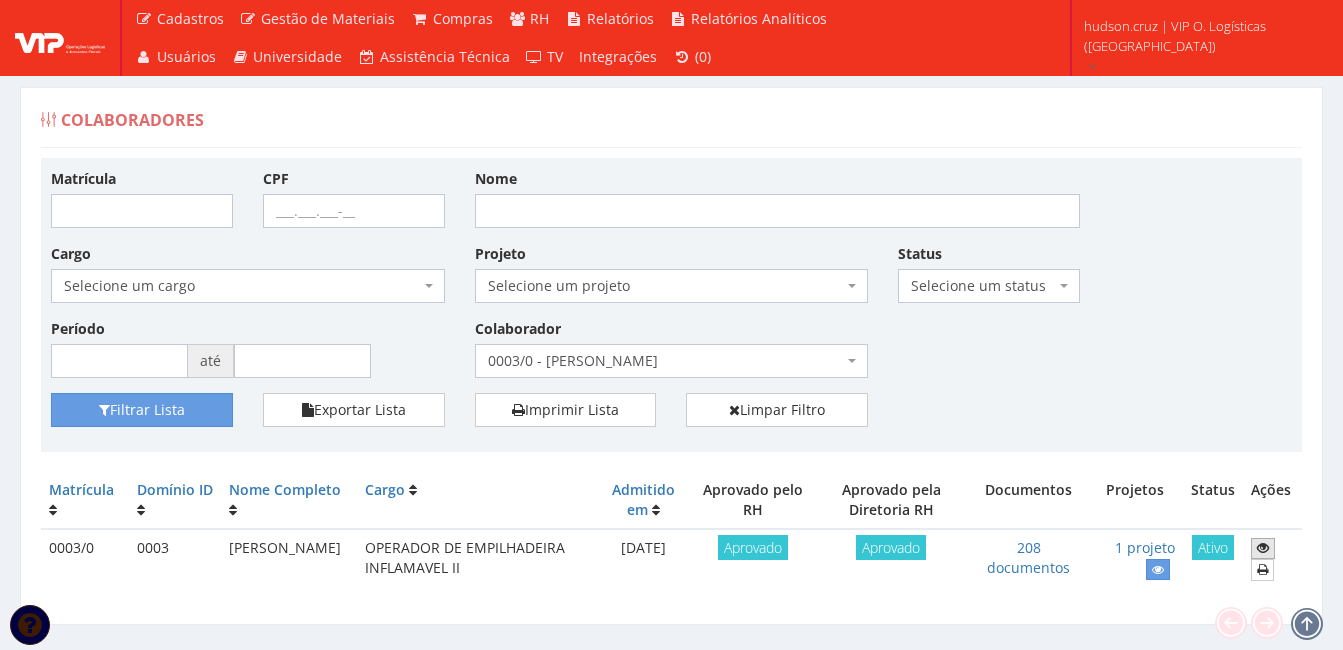 scroll, scrollTop: 0, scrollLeft: 0, axis: both 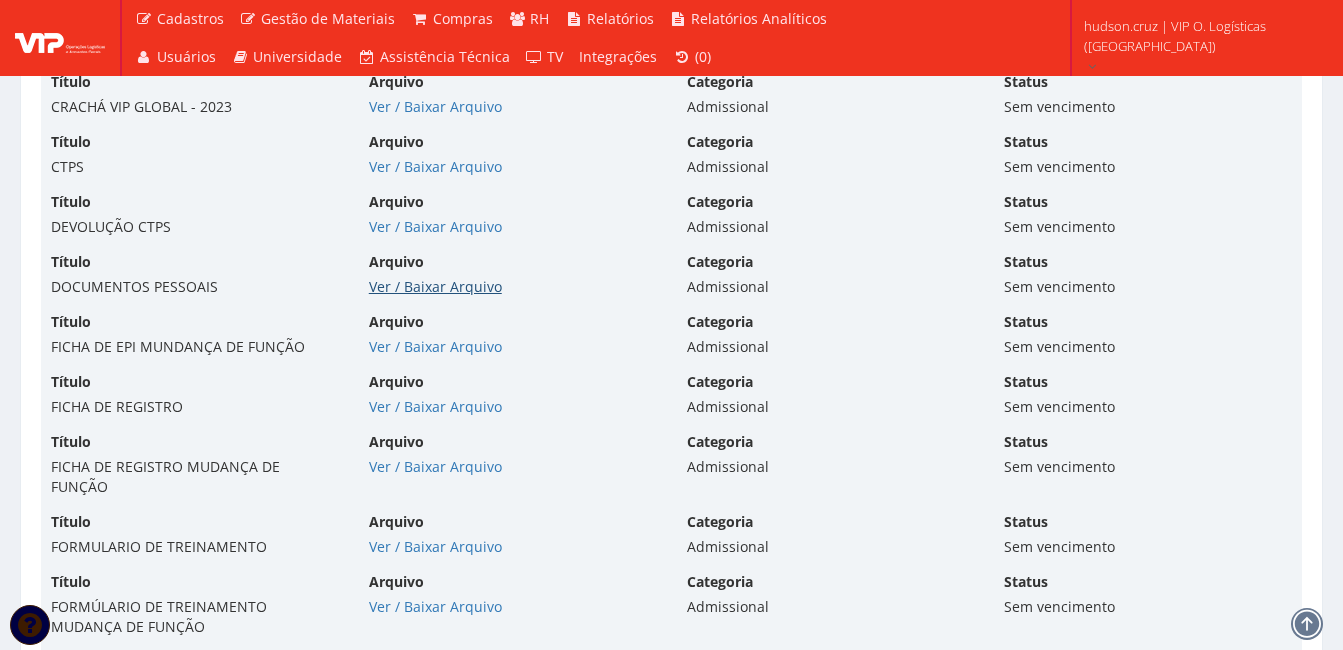 click on "Ver /
Baixar
Arquivo" at bounding box center (435, 286) 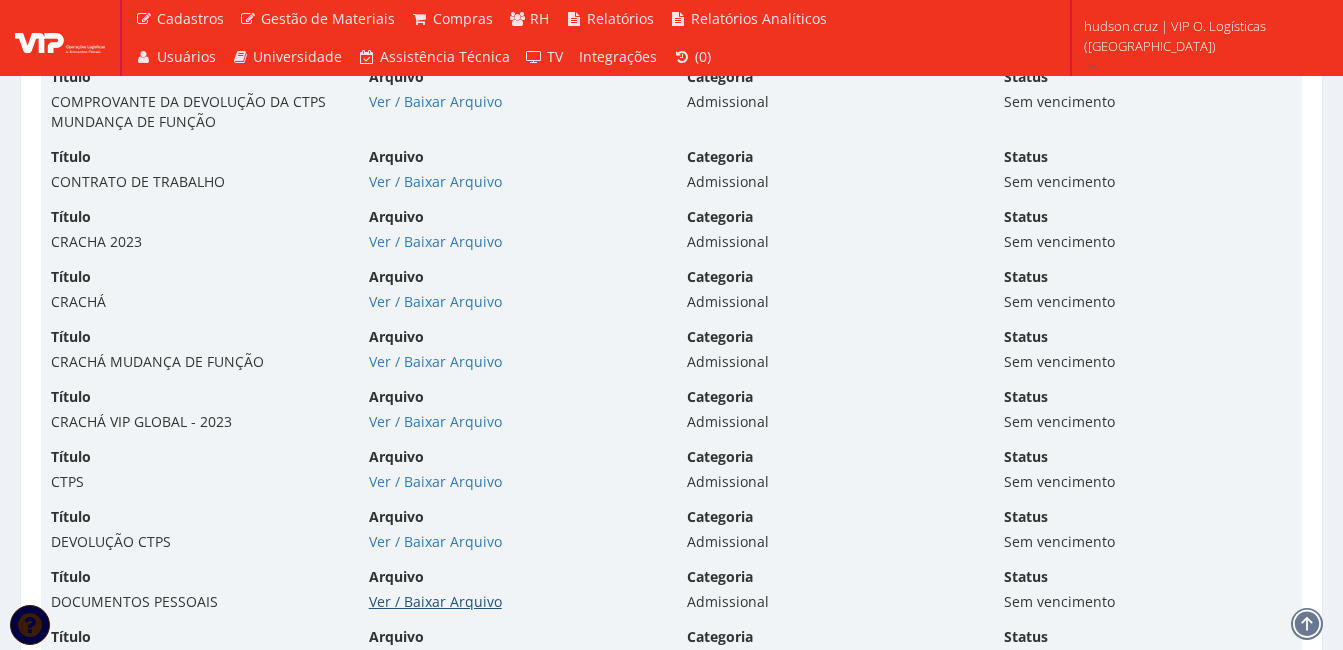 scroll, scrollTop: 4400, scrollLeft: 0, axis: vertical 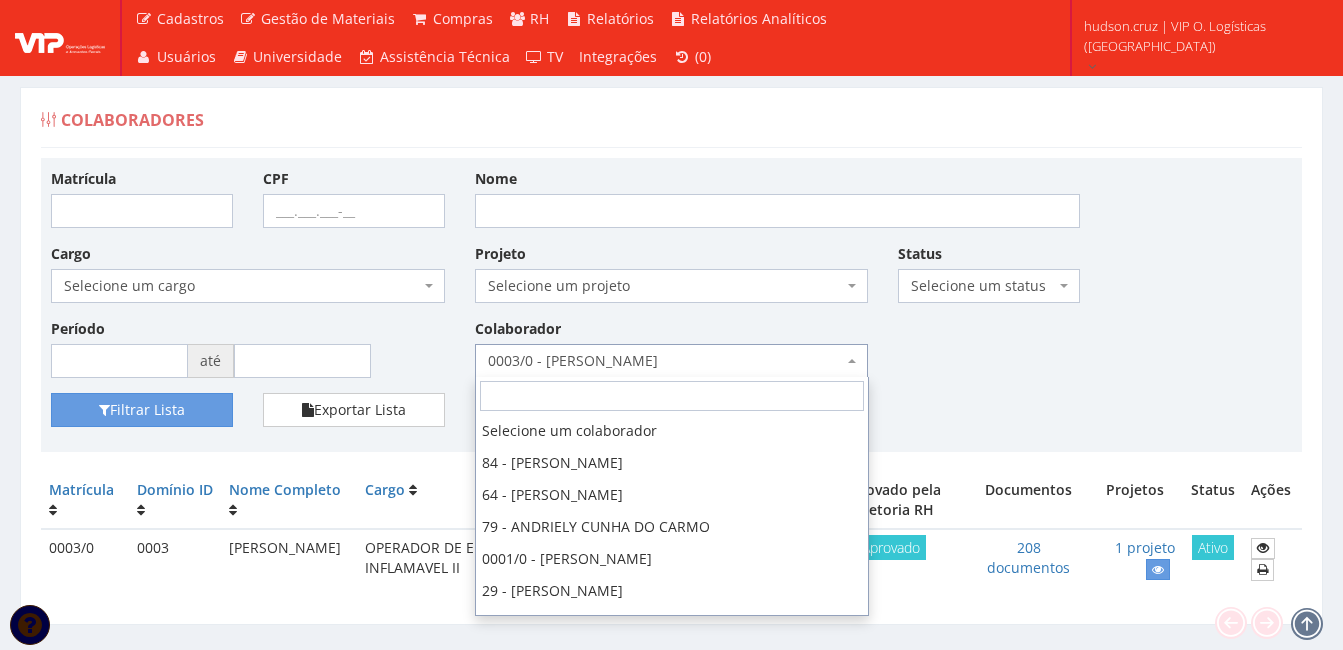 click on "0003/0 - [PERSON_NAME]" at bounding box center (672, 361) 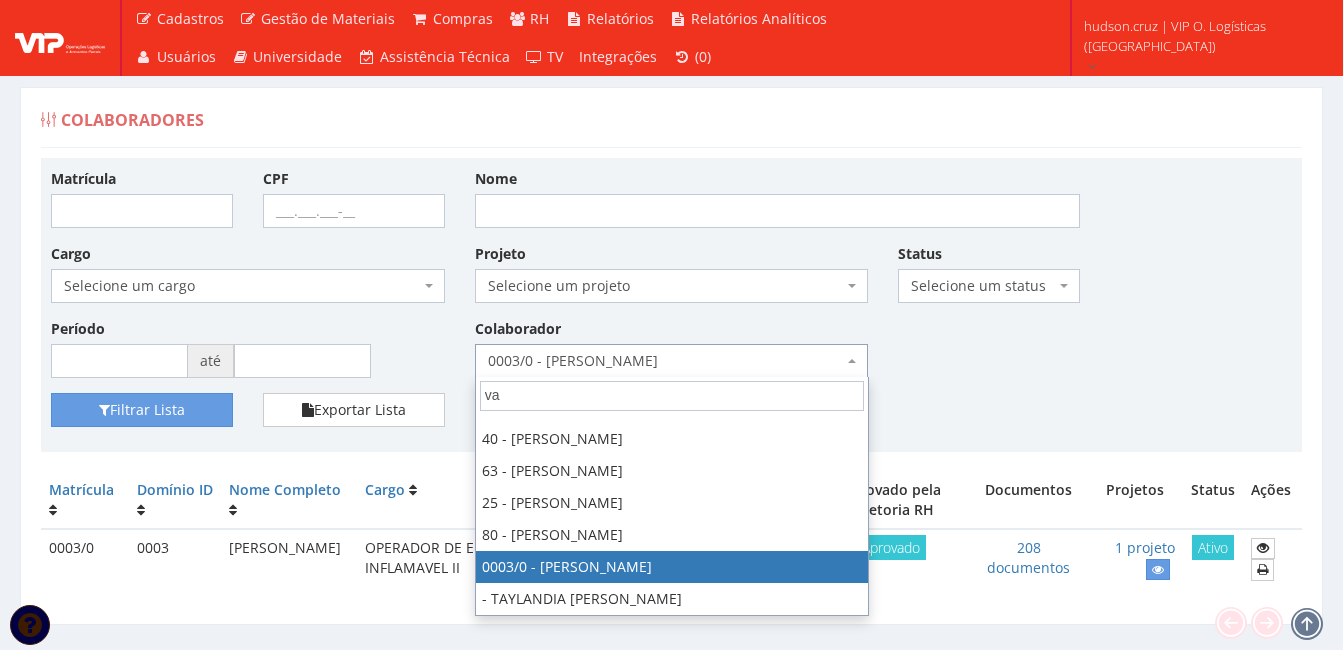 scroll, scrollTop: 0, scrollLeft: 0, axis: both 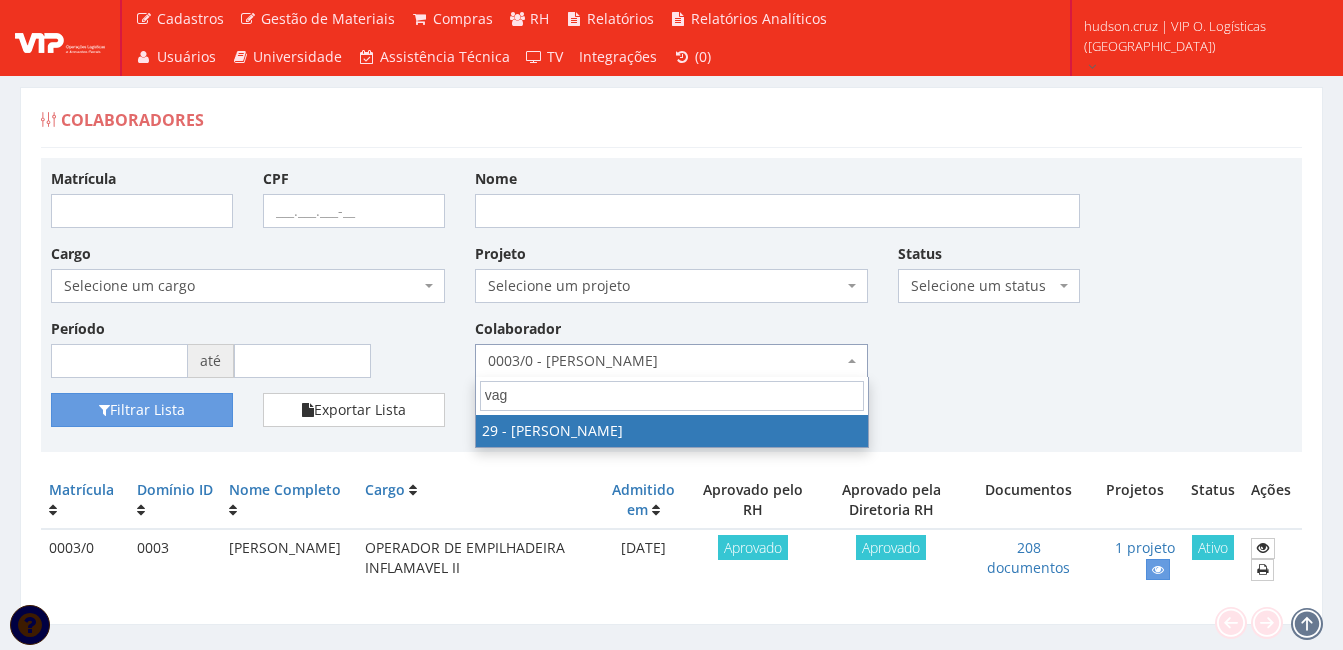 type on "vag" 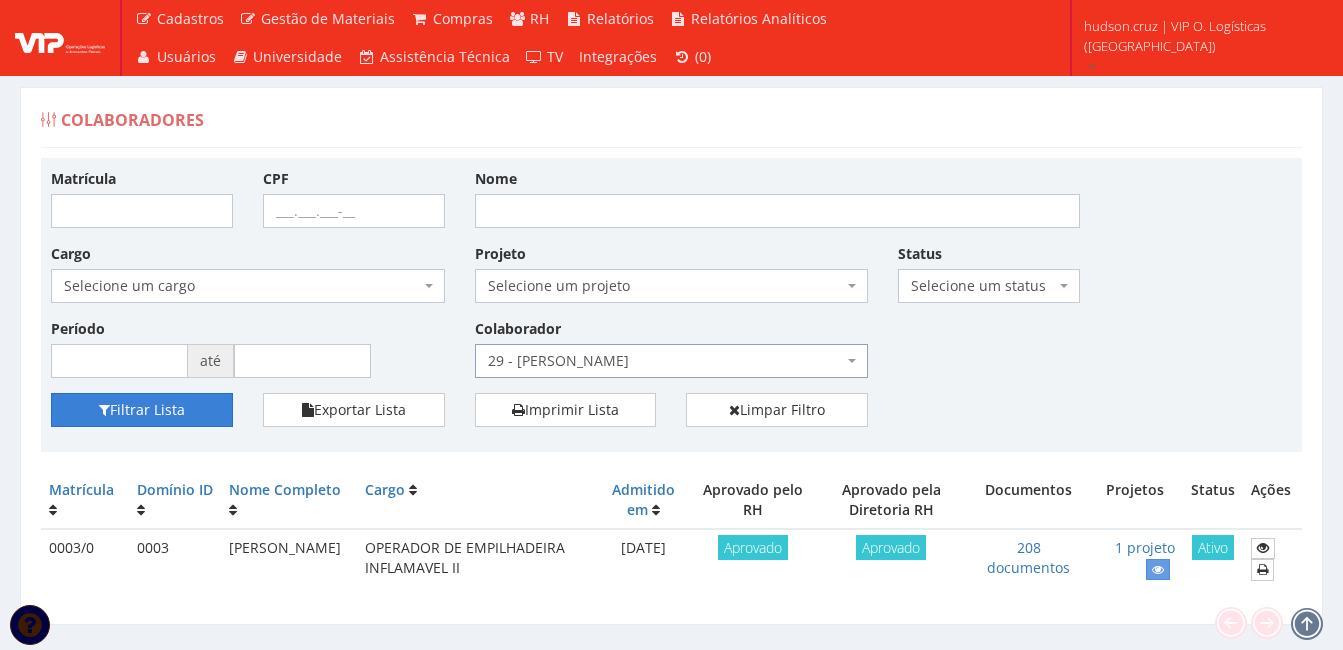 click on "Filtrar Lista" at bounding box center [142, 410] 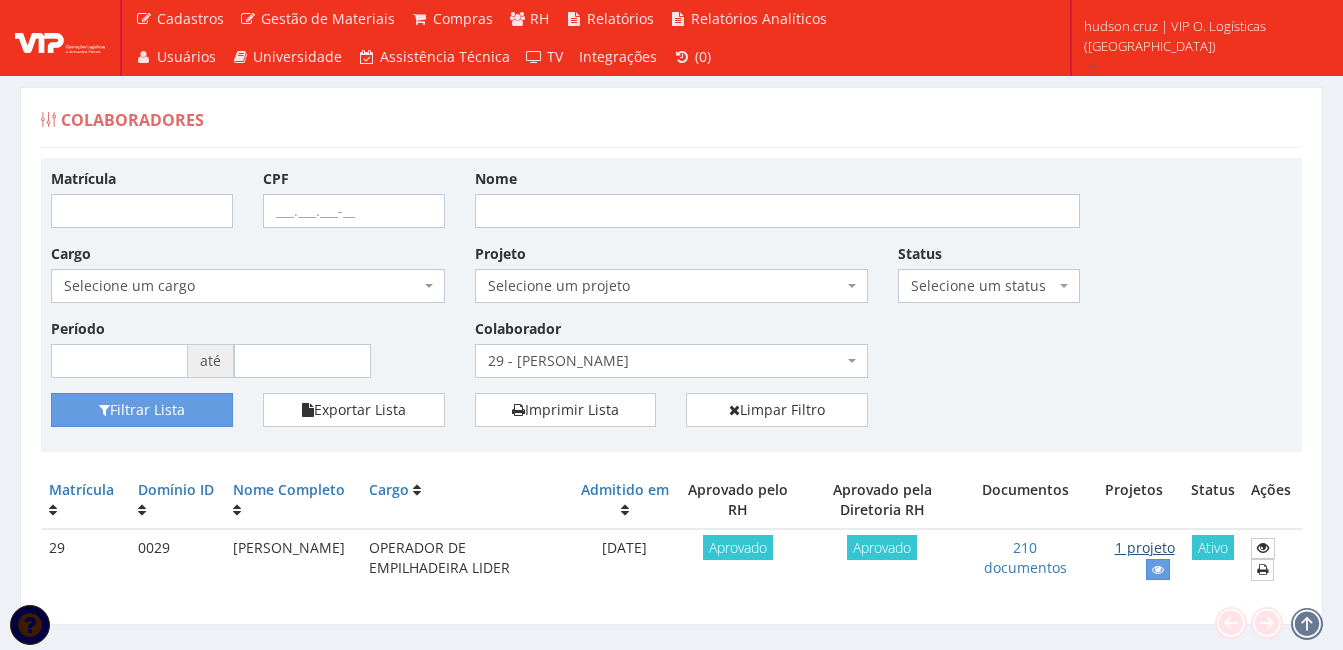 scroll, scrollTop: 0, scrollLeft: 0, axis: both 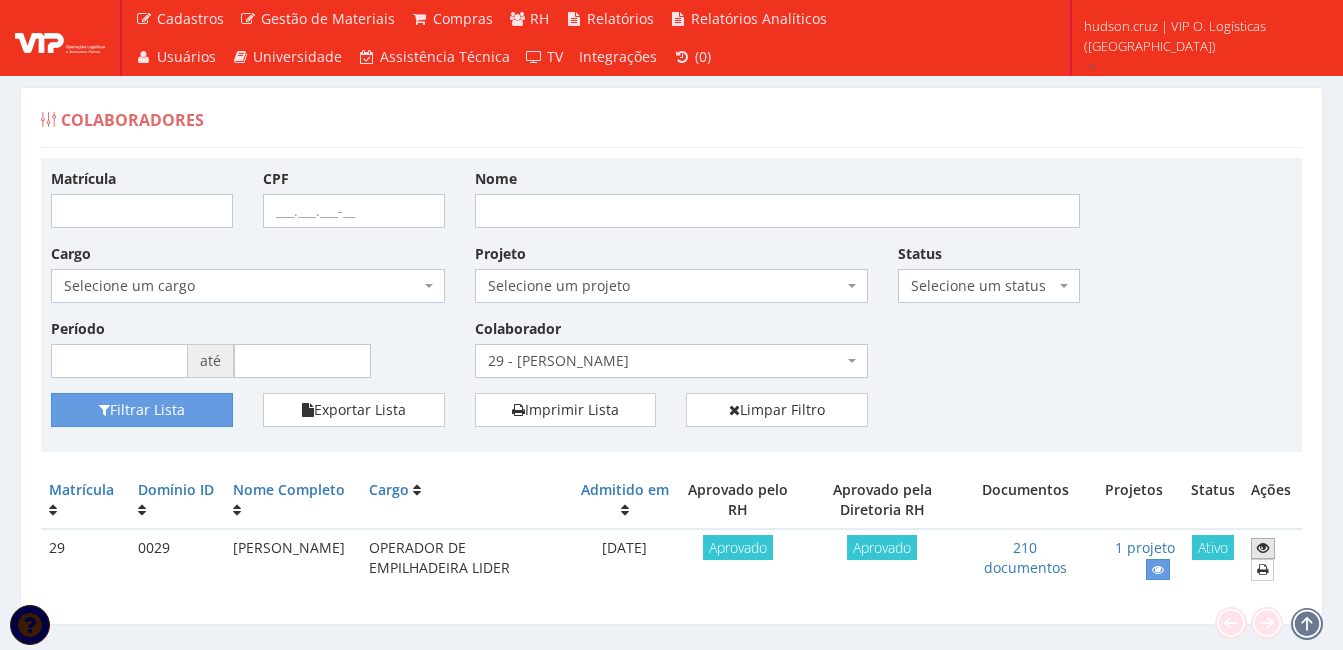 click at bounding box center [1263, 548] 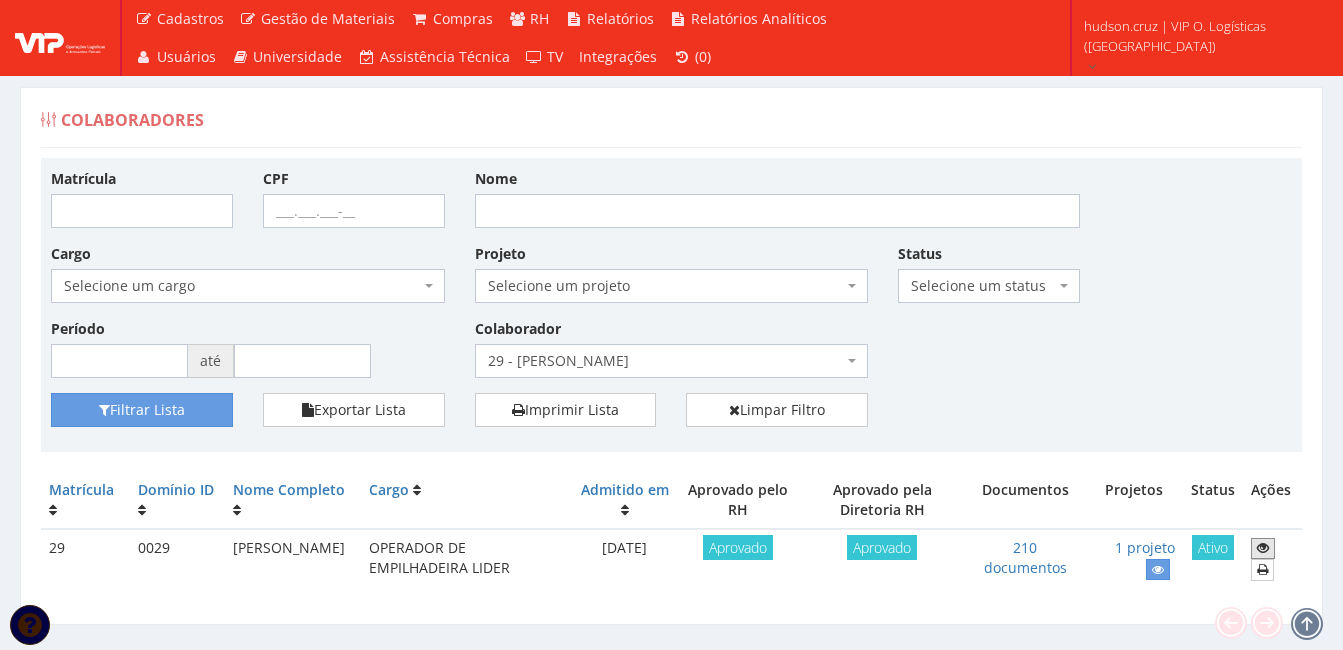 scroll, scrollTop: 43, scrollLeft: 0, axis: vertical 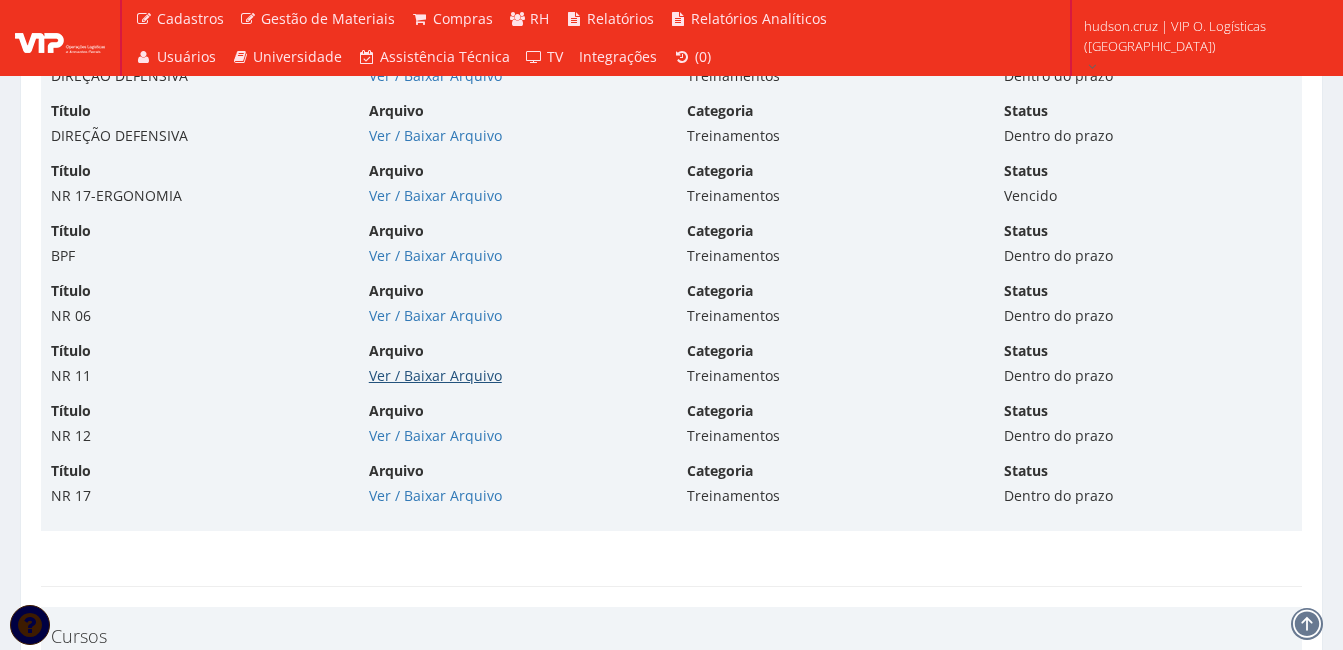 click on "Ver /
Baixar
Arquivo" at bounding box center (435, 375) 